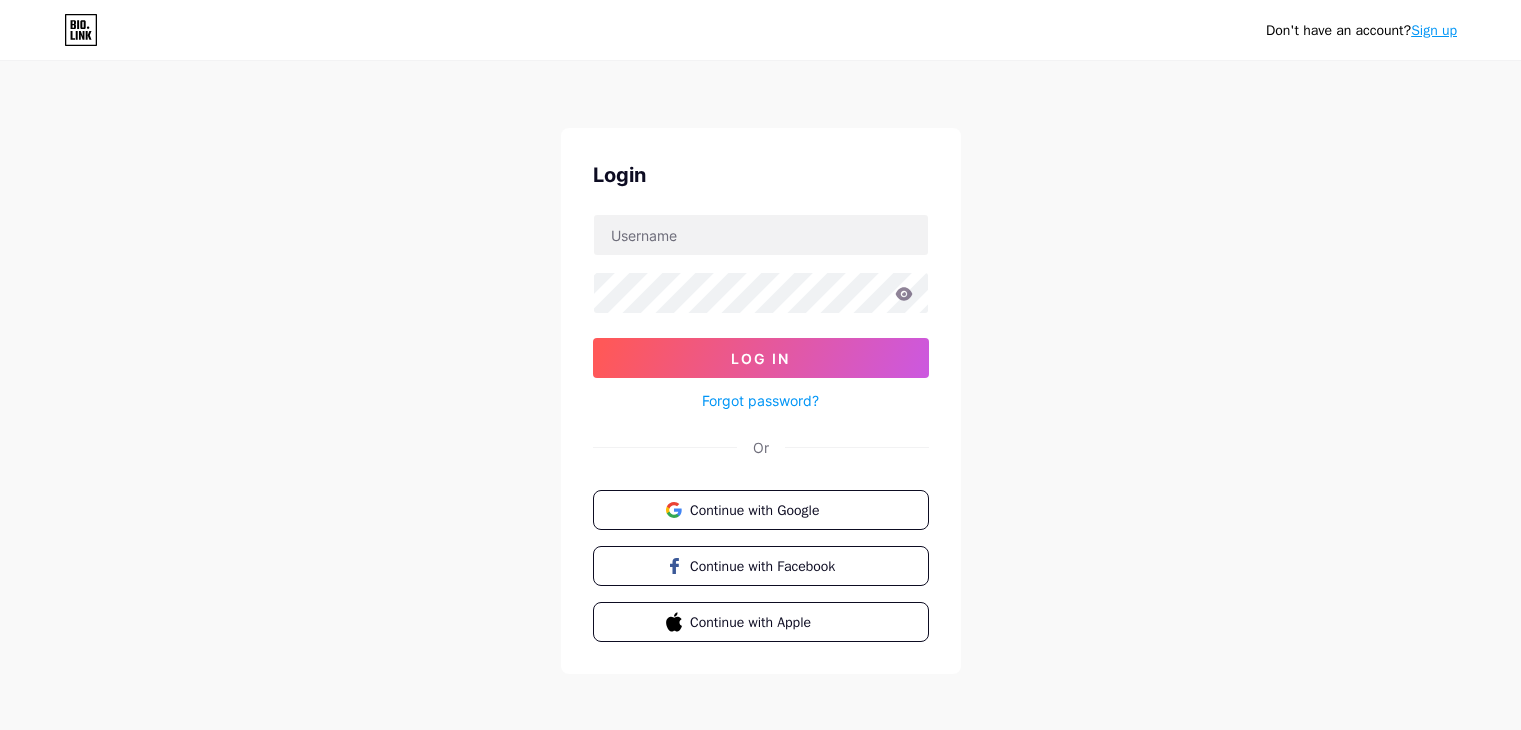 scroll, scrollTop: 0, scrollLeft: 0, axis: both 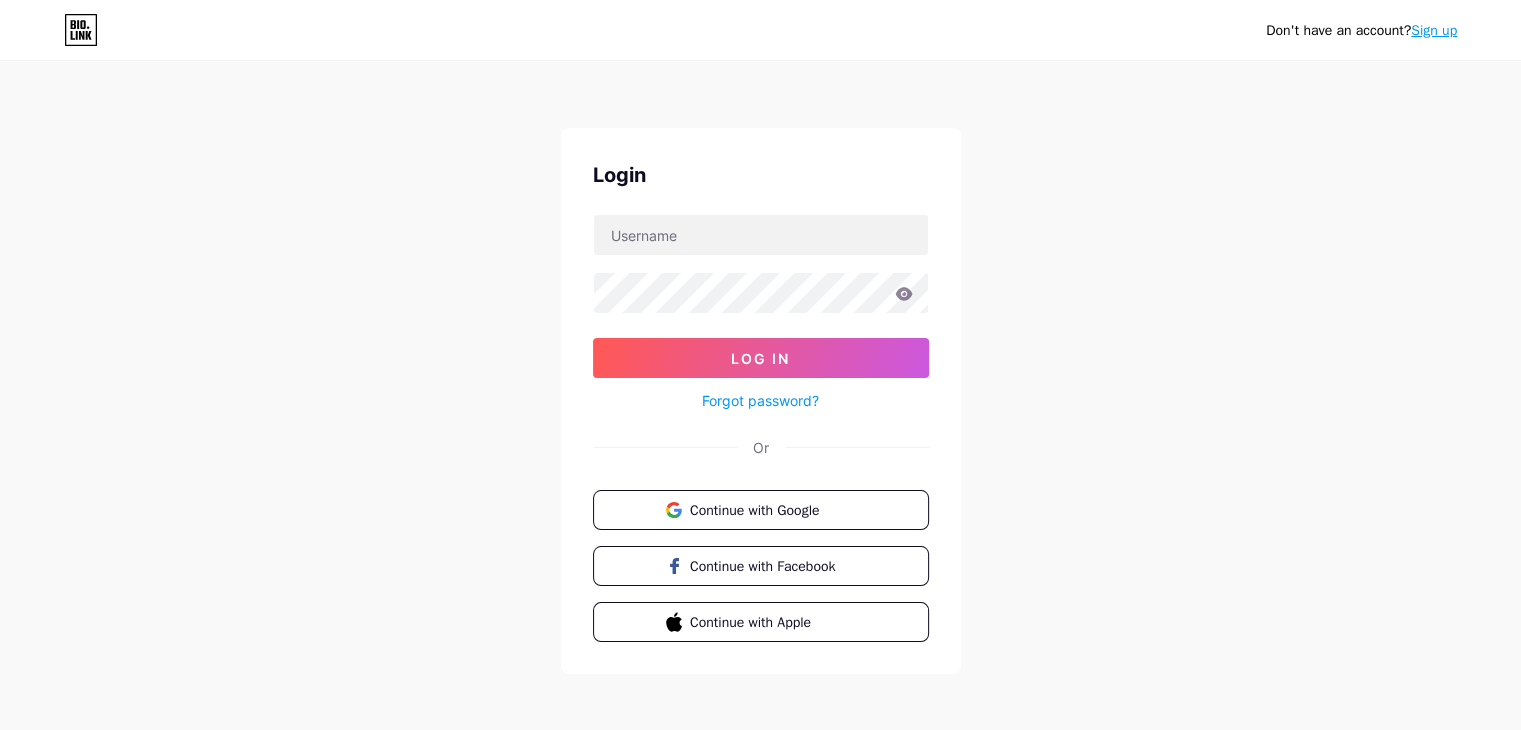 click on "Forgot password?" at bounding box center (760, 400) 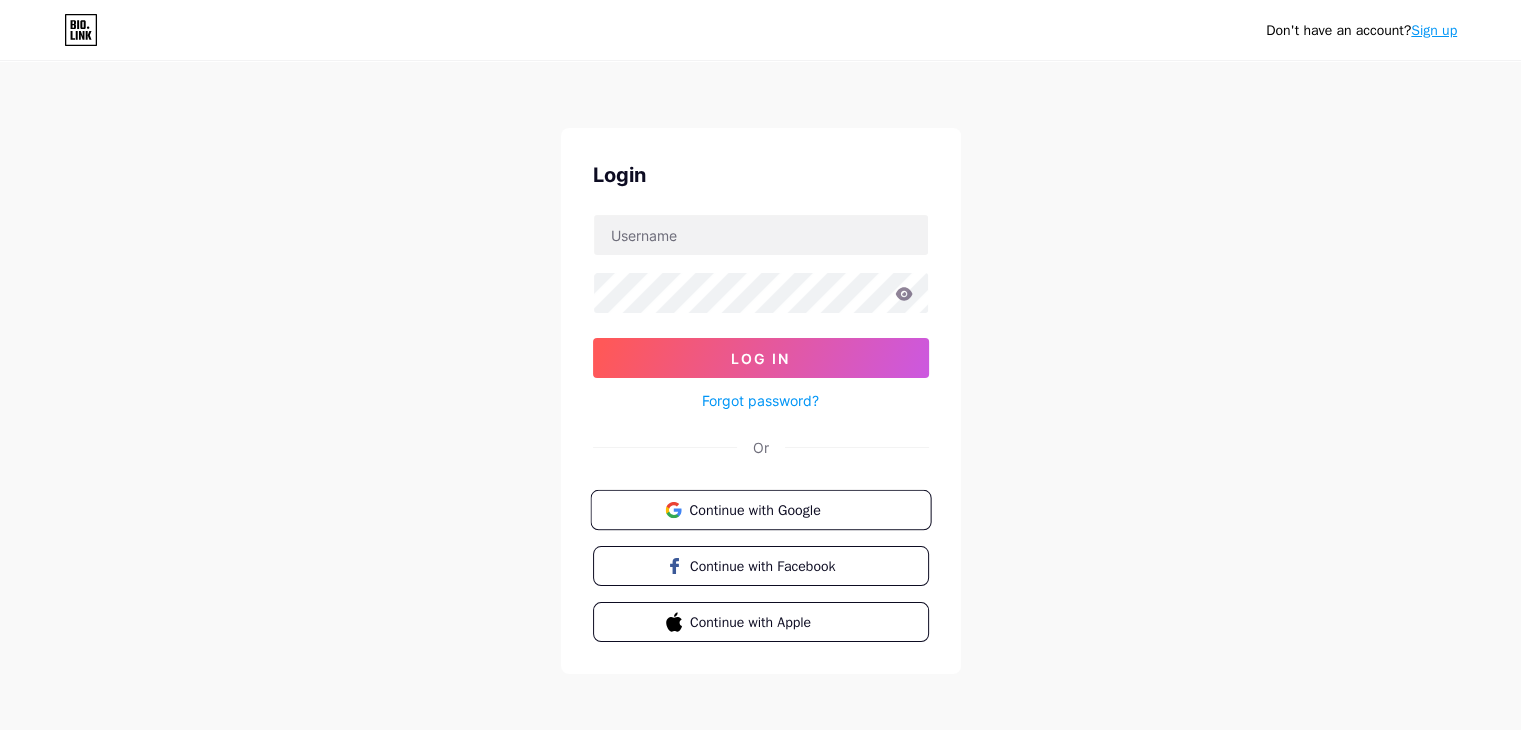 click on "Continue with Google" at bounding box center (760, 510) 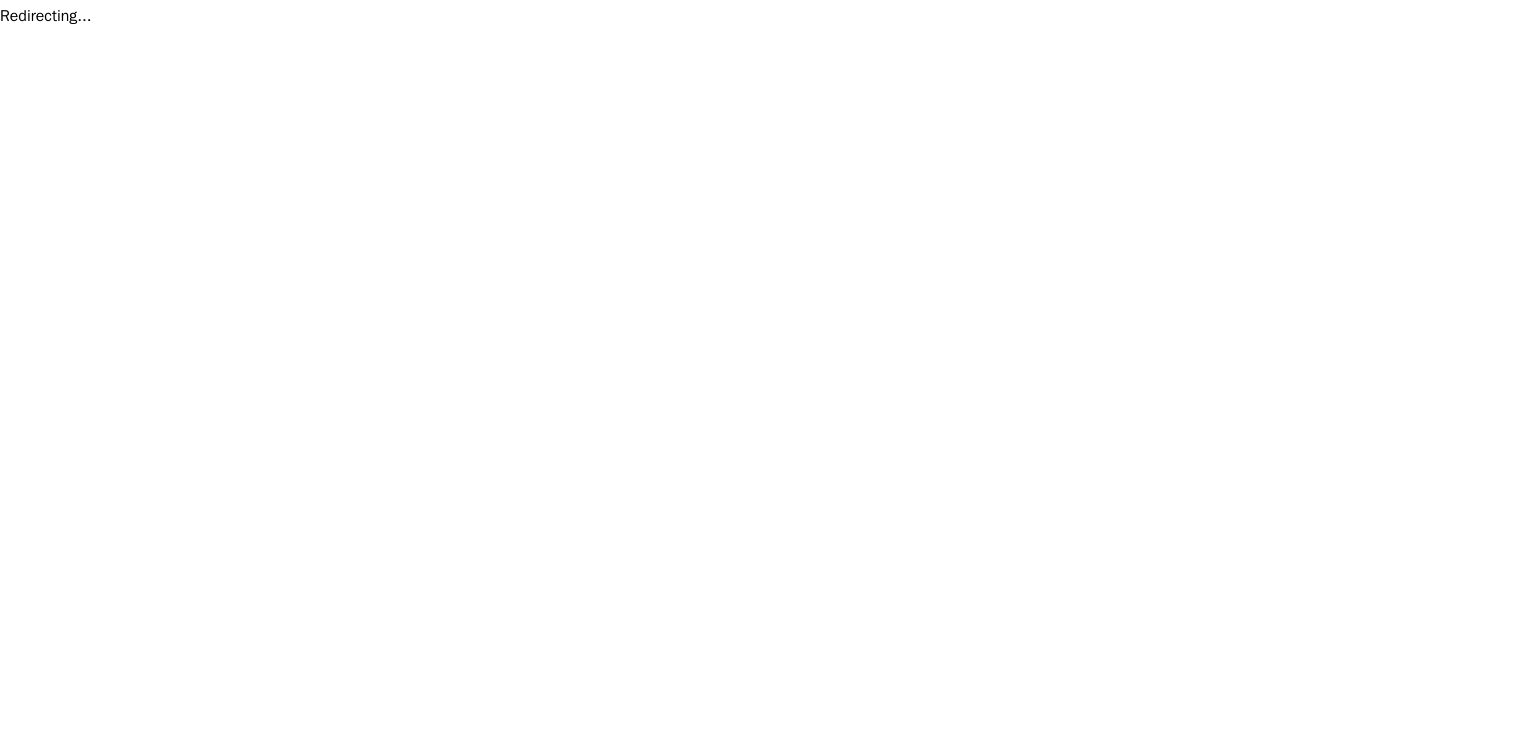 scroll, scrollTop: 0, scrollLeft: 0, axis: both 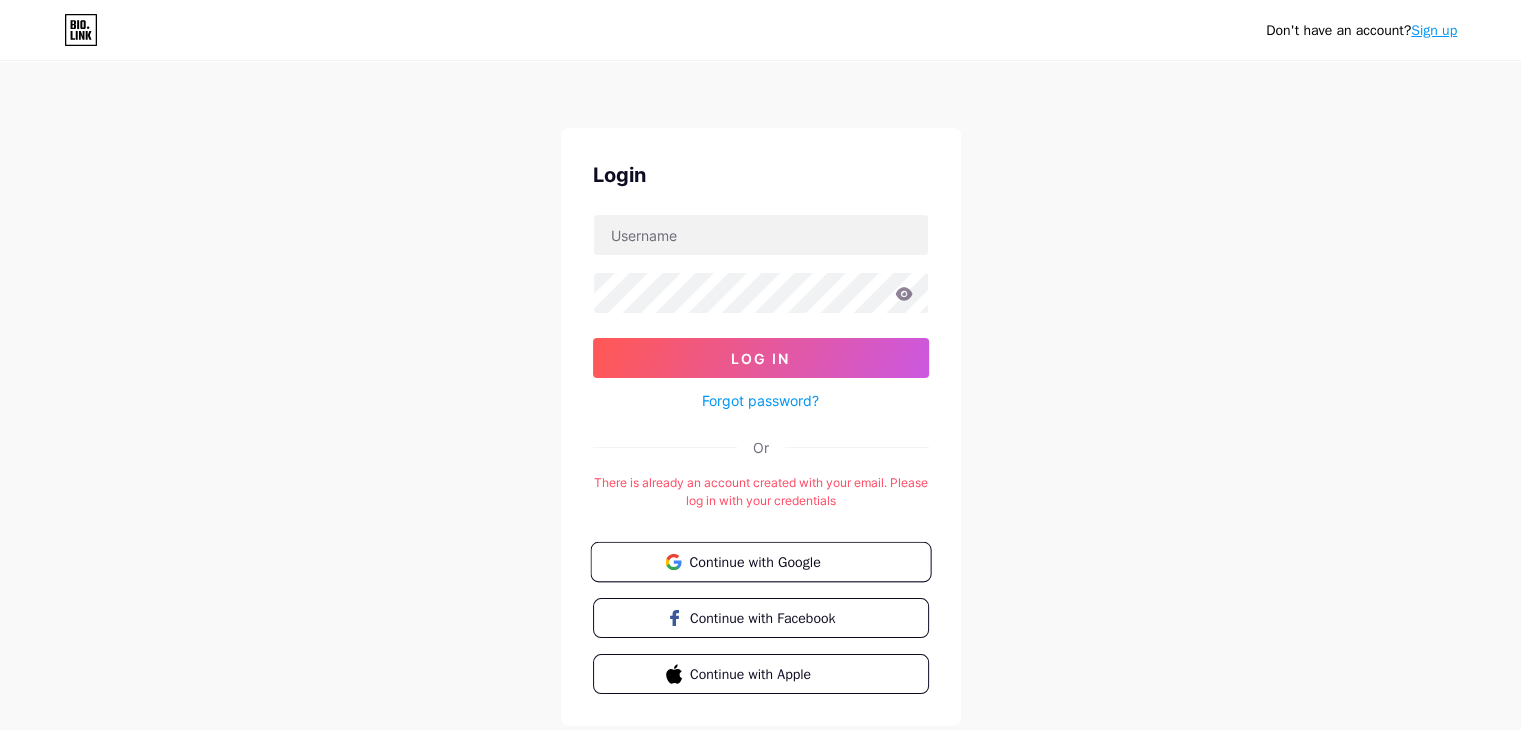 click on "Continue with Google" at bounding box center (772, 561) 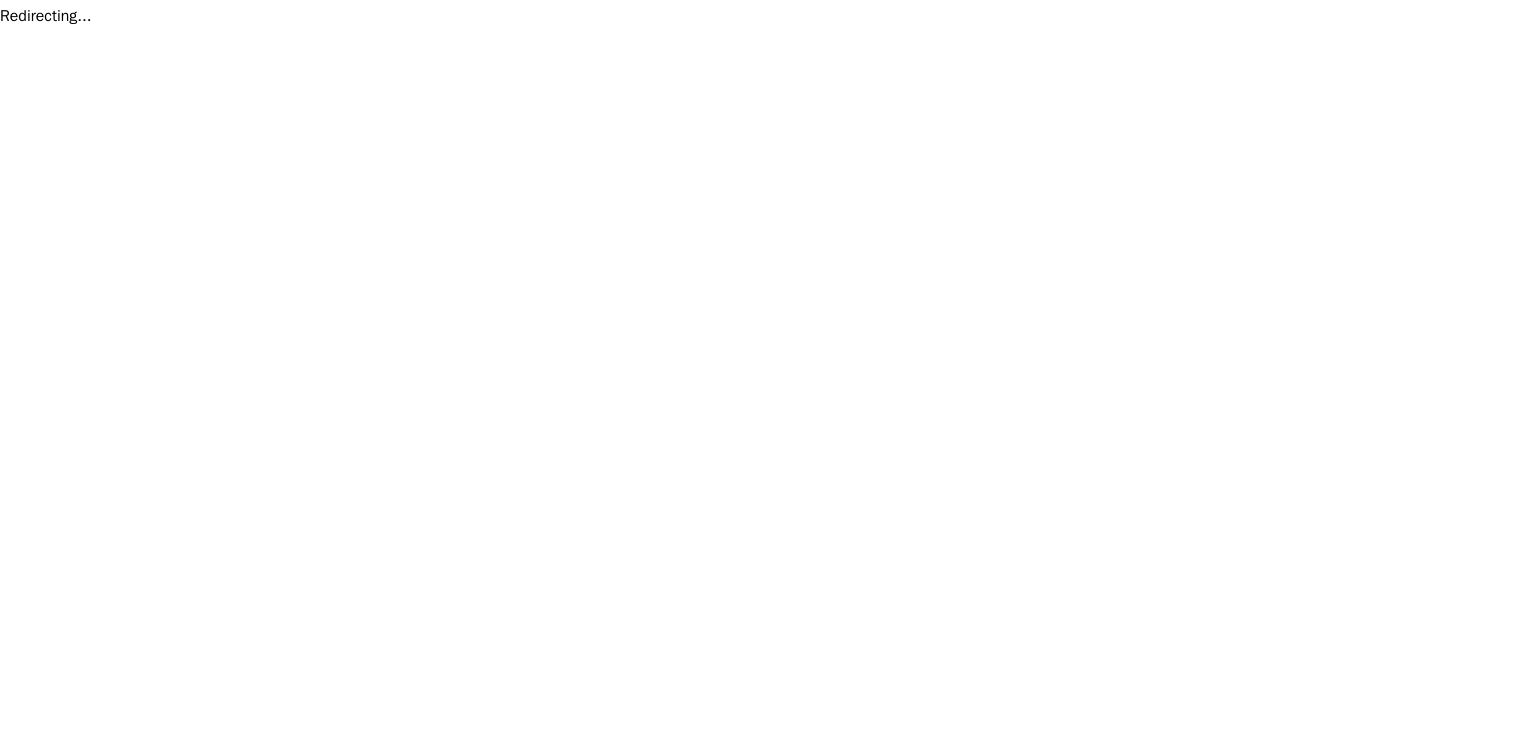 scroll, scrollTop: 0, scrollLeft: 0, axis: both 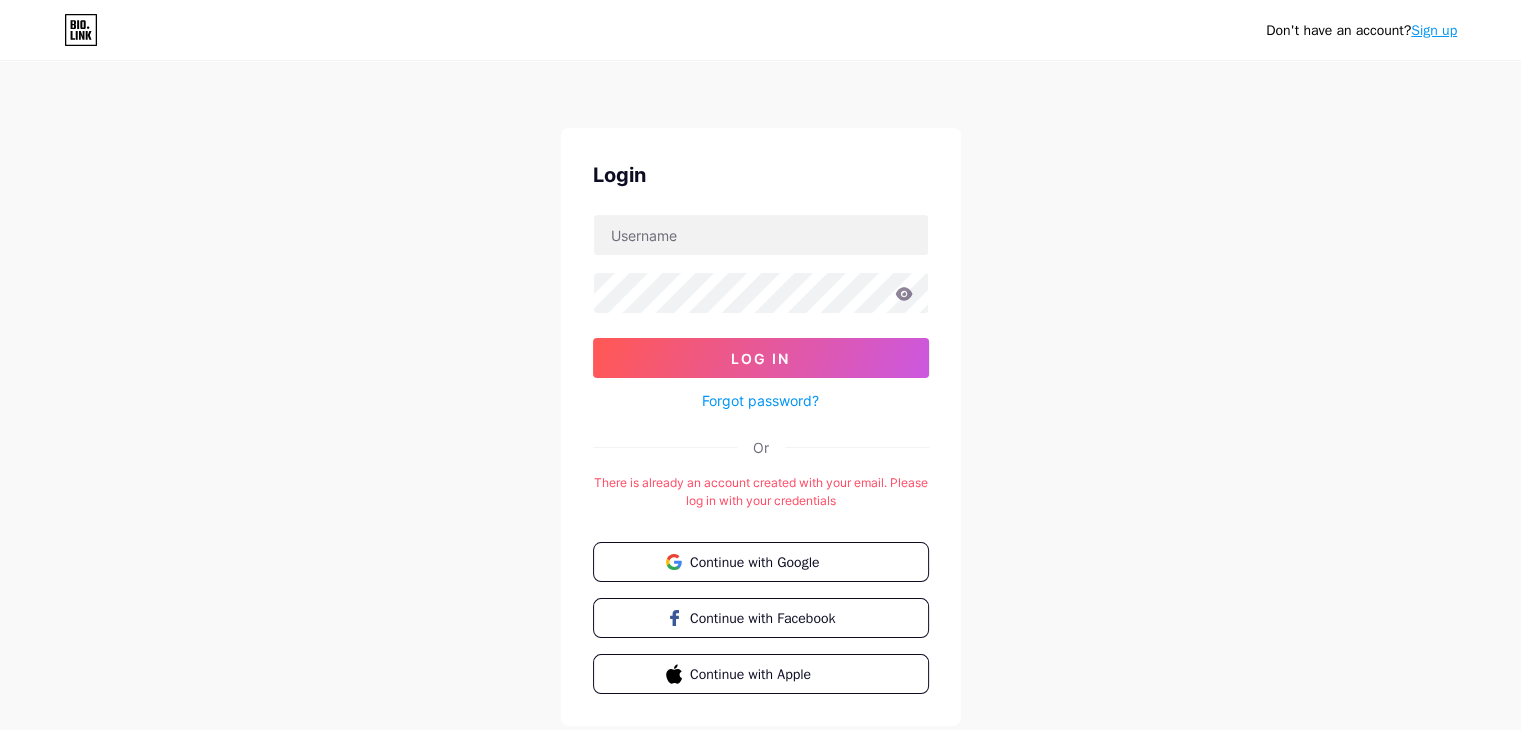 click on "Forgot password?" at bounding box center (760, 400) 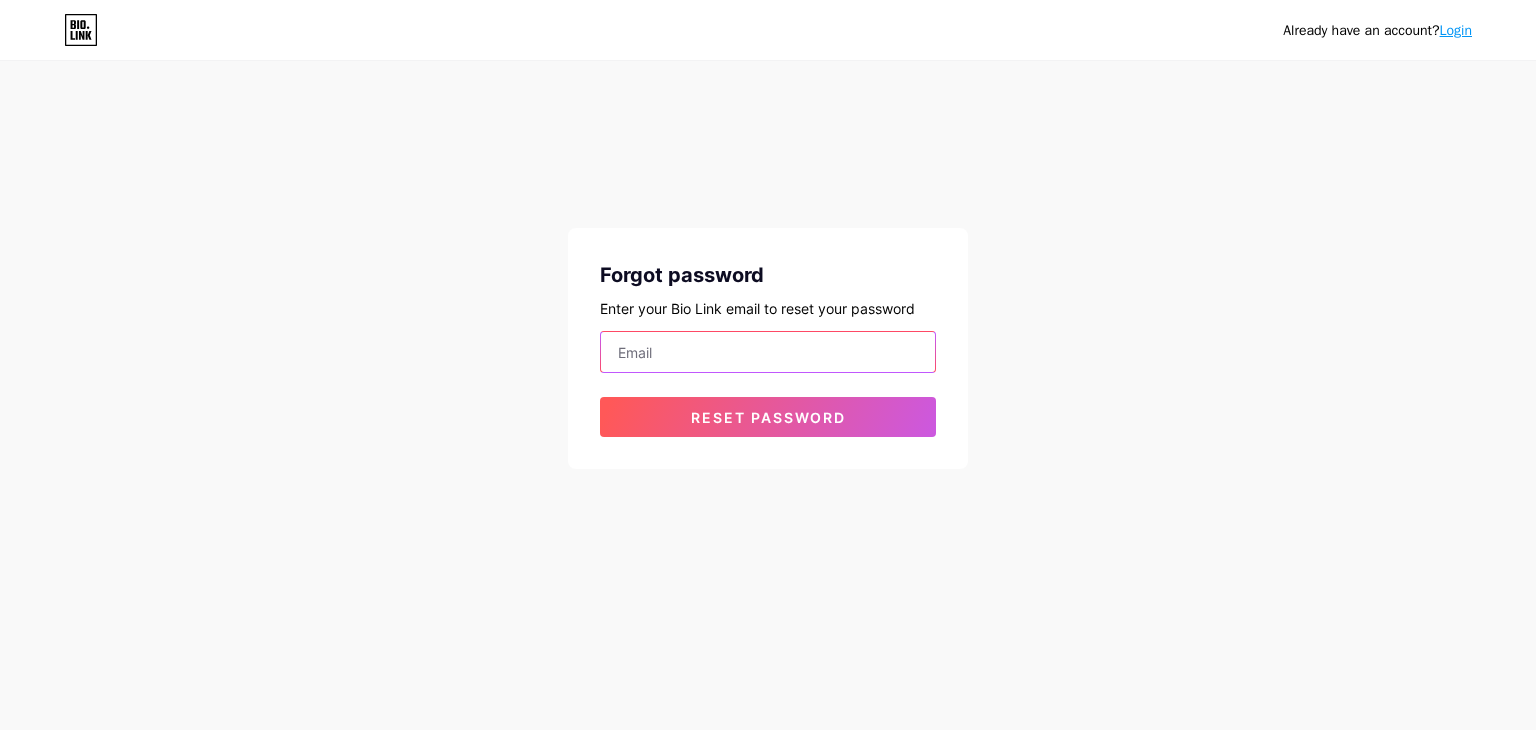 click at bounding box center [768, 352] 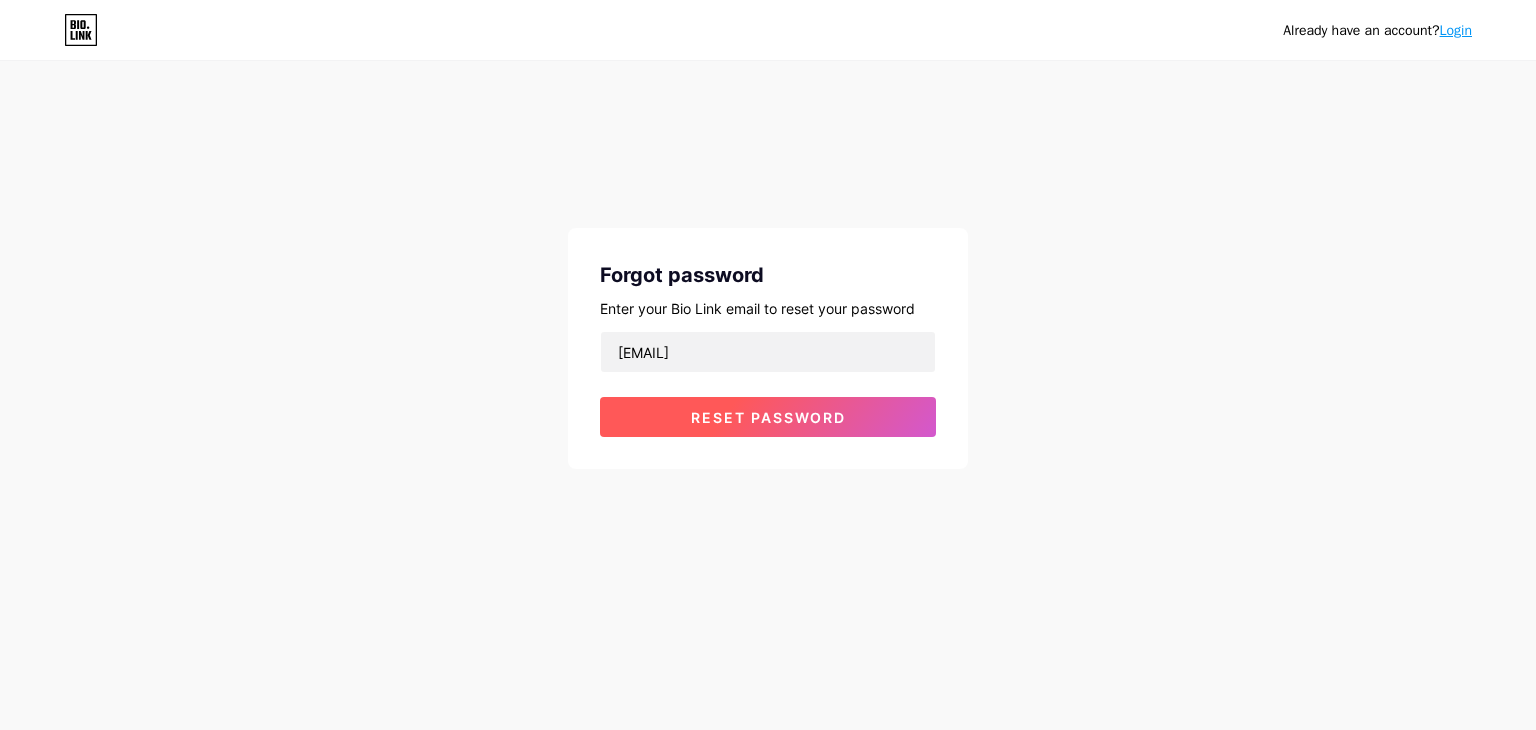 click on "Reset password" at bounding box center [768, 417] 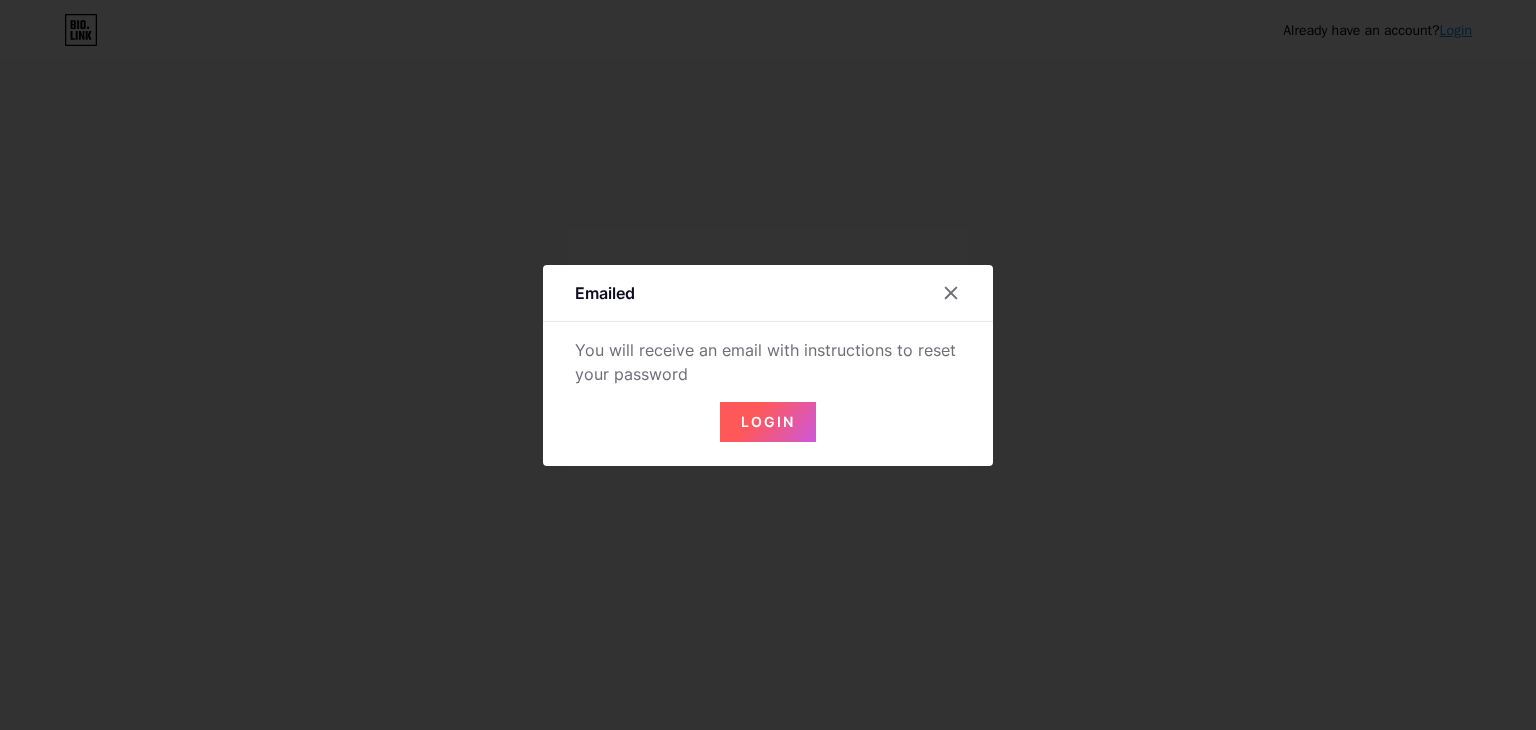 click on "Login" at bounding box center (768, 421) 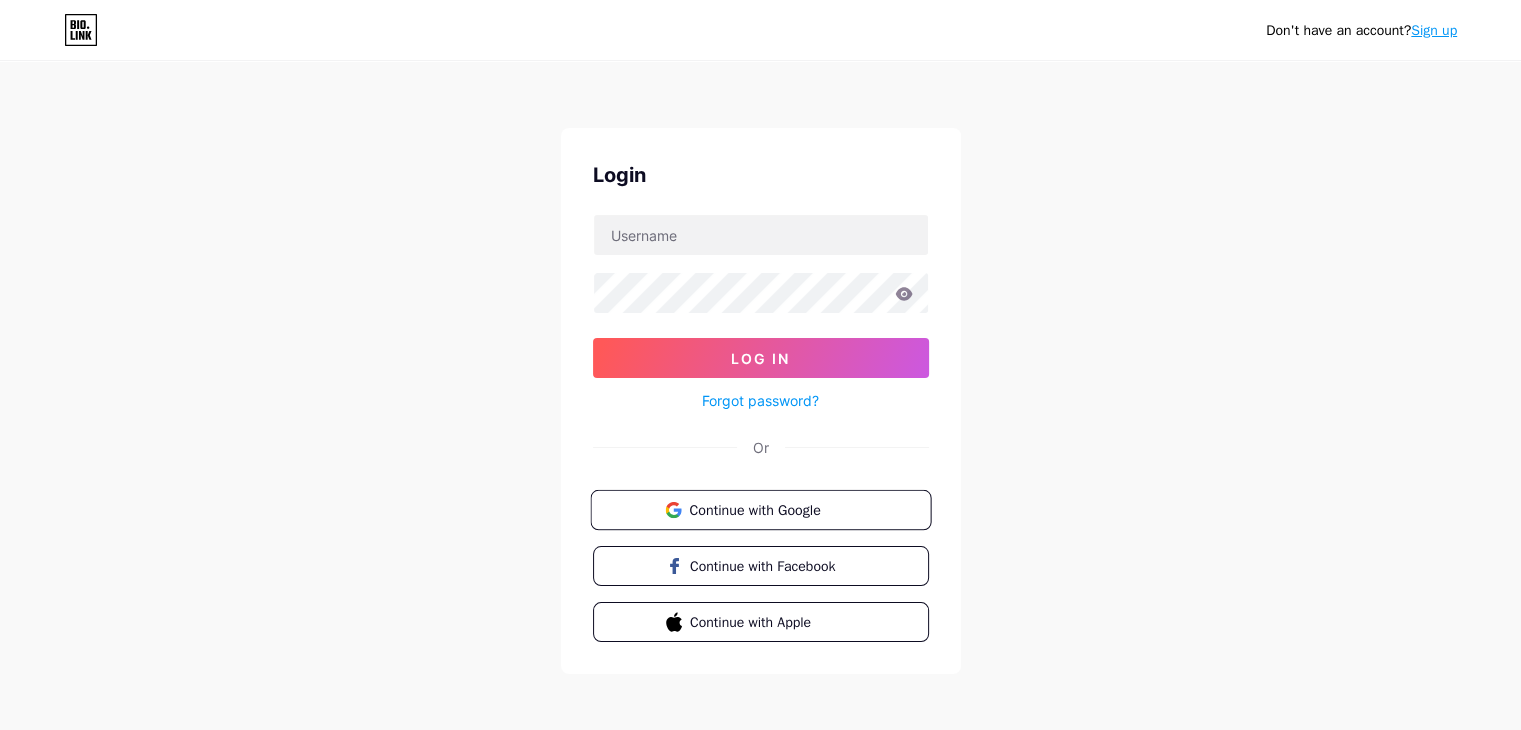 click on "Continue with Google" at bounding box center [772, 509] 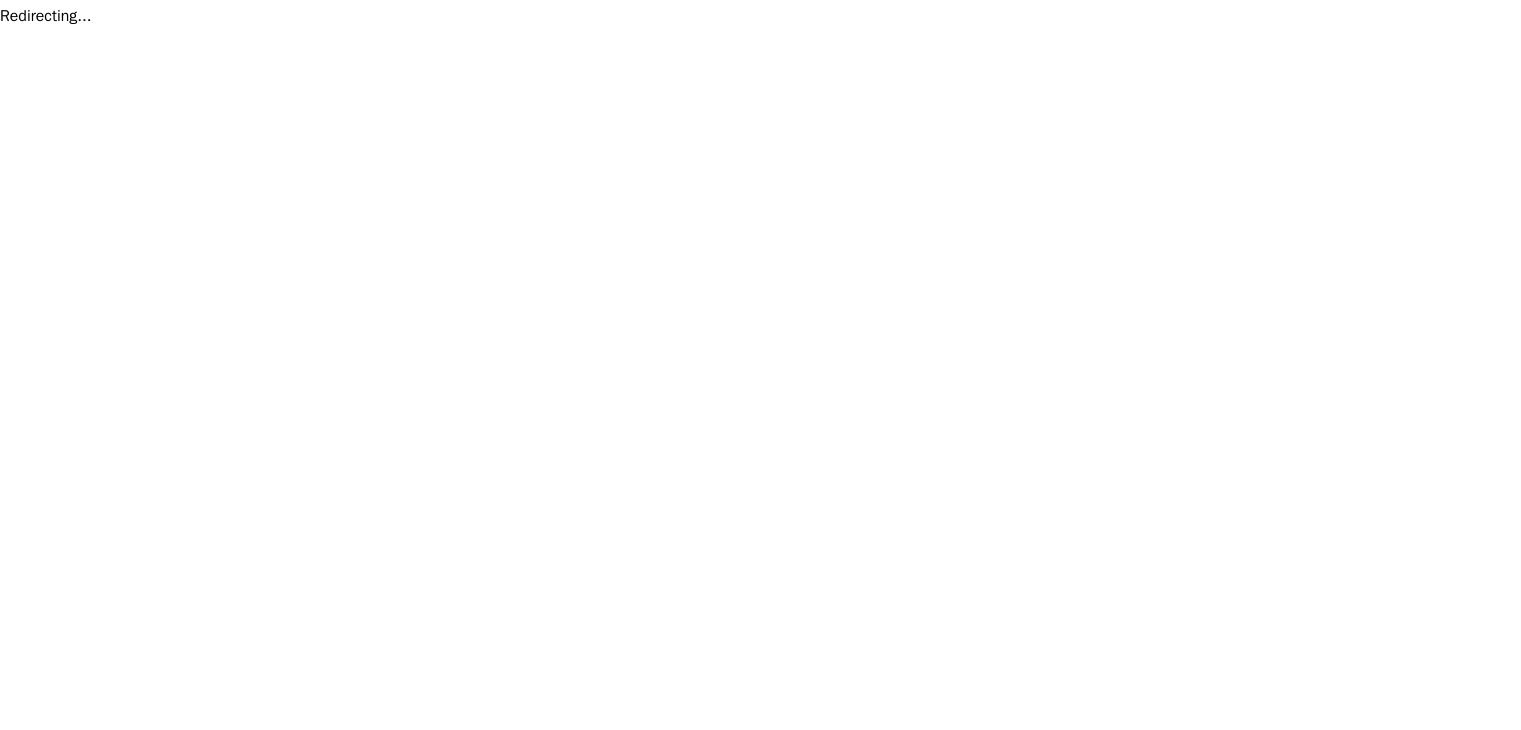 scroll, scrollTop: 0, scrollLeft: 0, axis: both 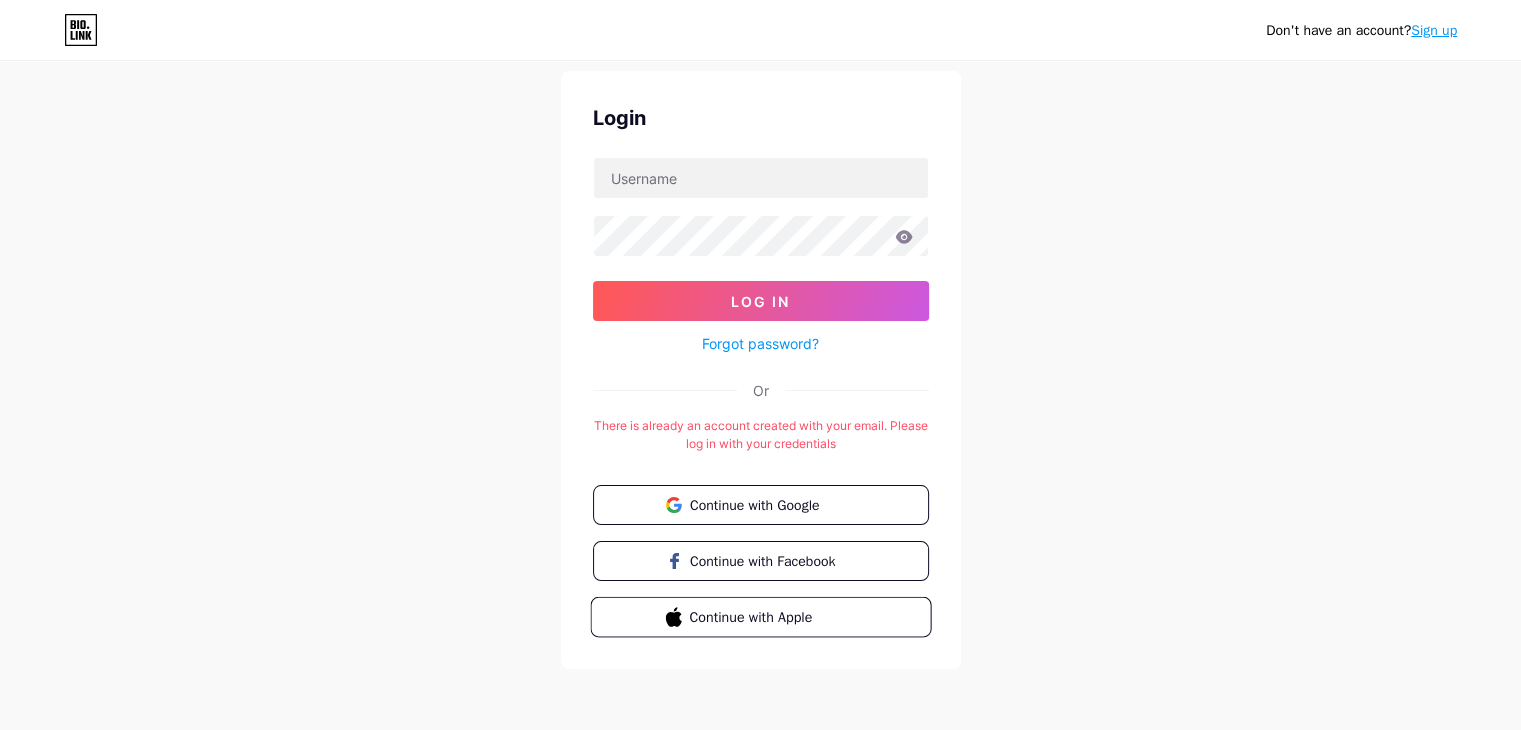 click on "Continue with Apple" at bounding box center (772, 616) 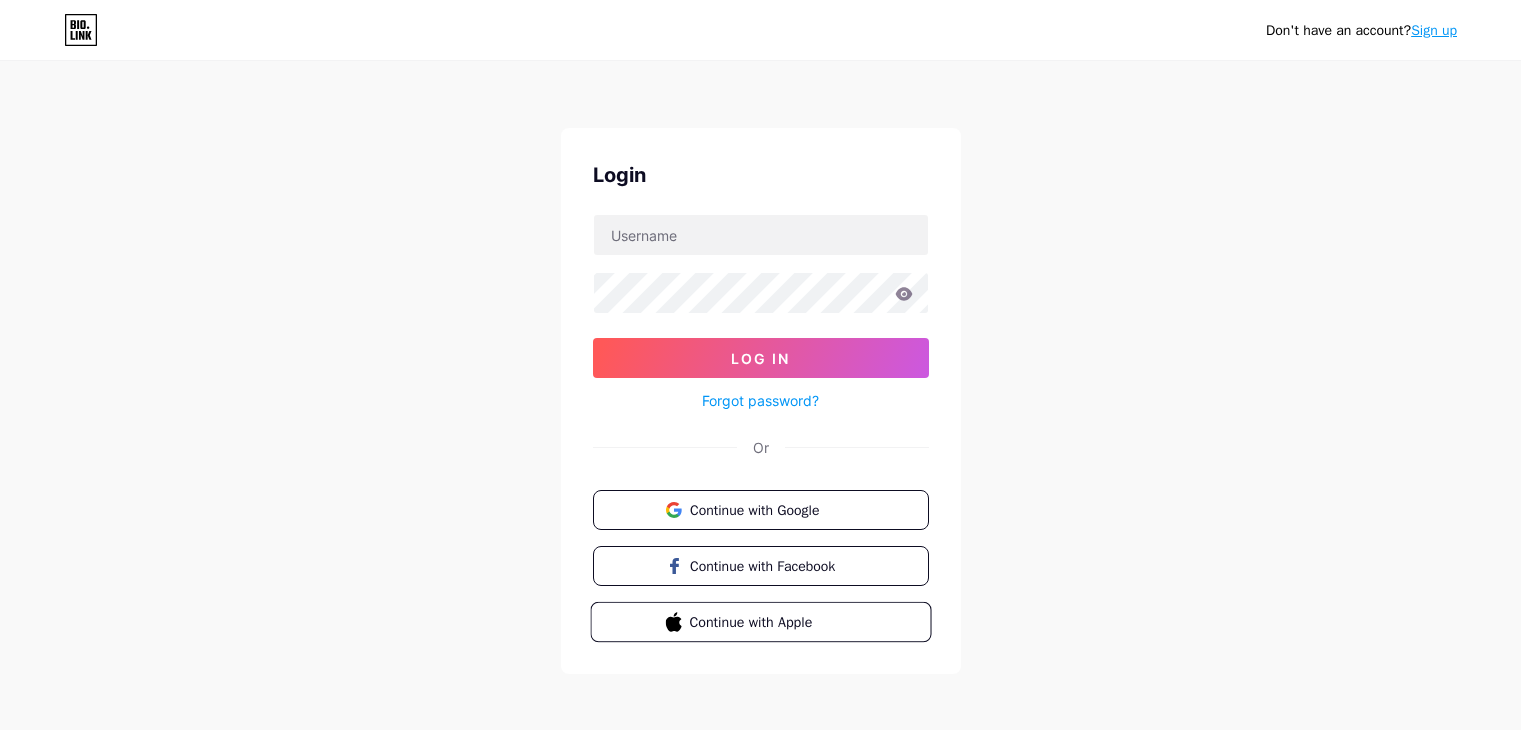 scroll, scrollTop: 0, scrollLeft: 0, axis: both 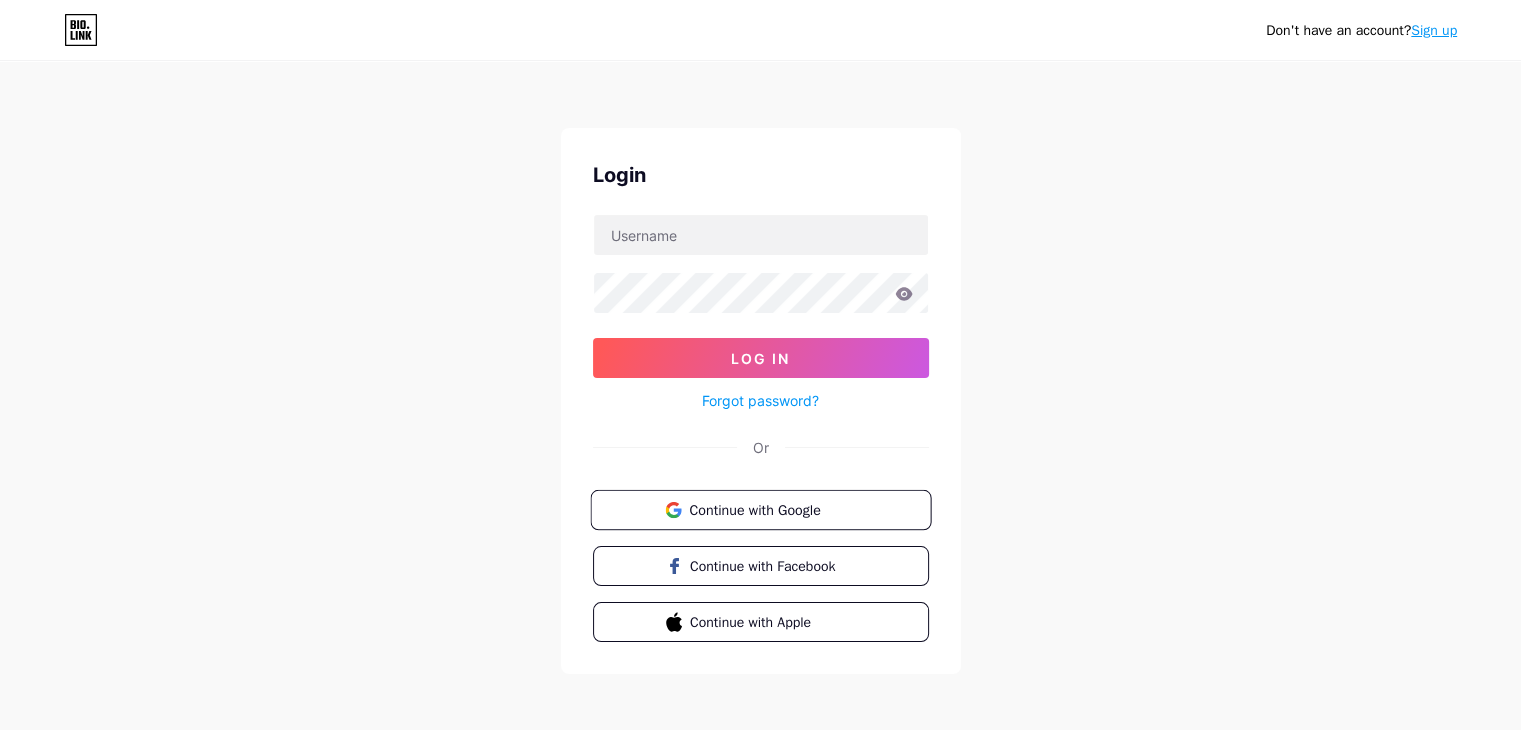 click on "Continue with Google" at bounding box center (772, 509) 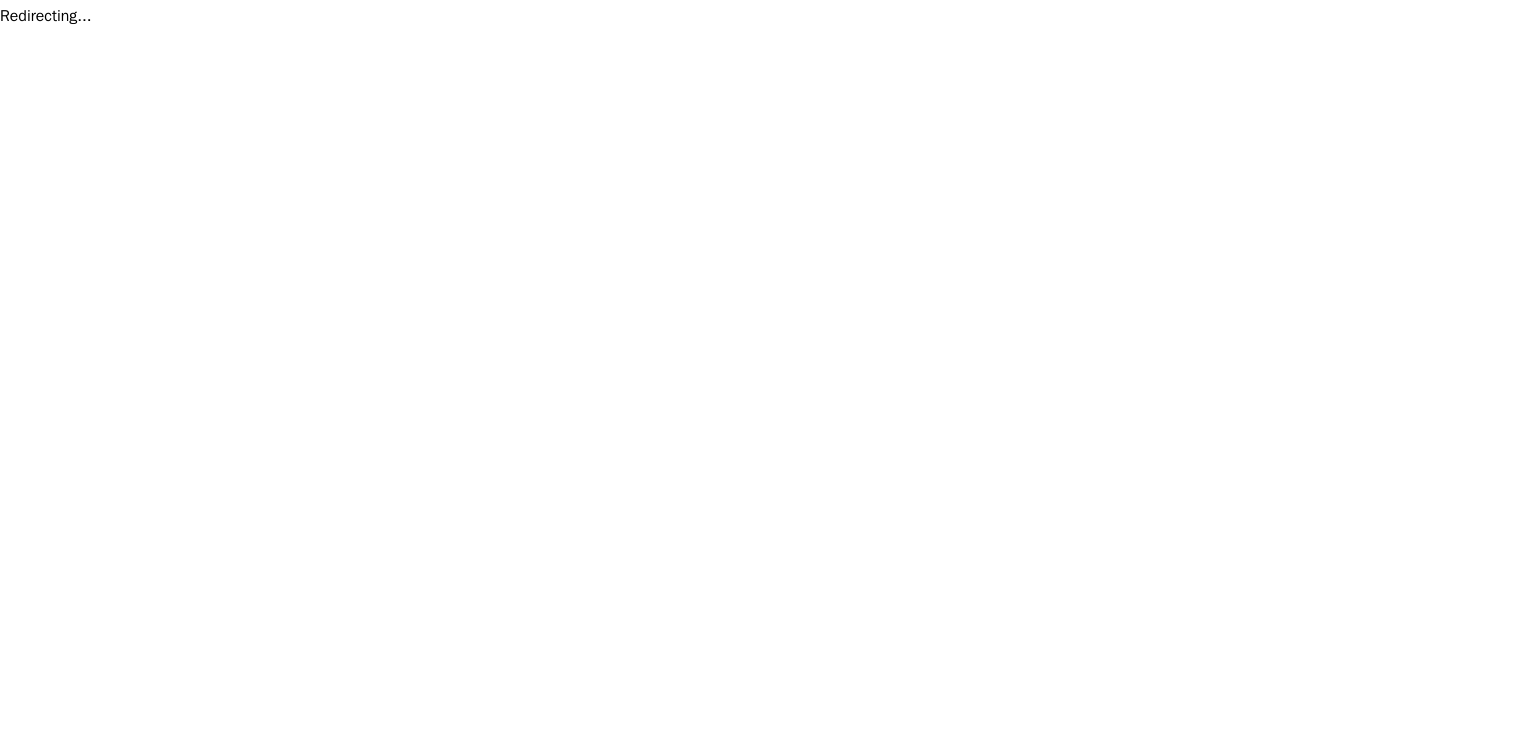 scroll, scrollTop: 0, scrollLeft: 0, axis: both 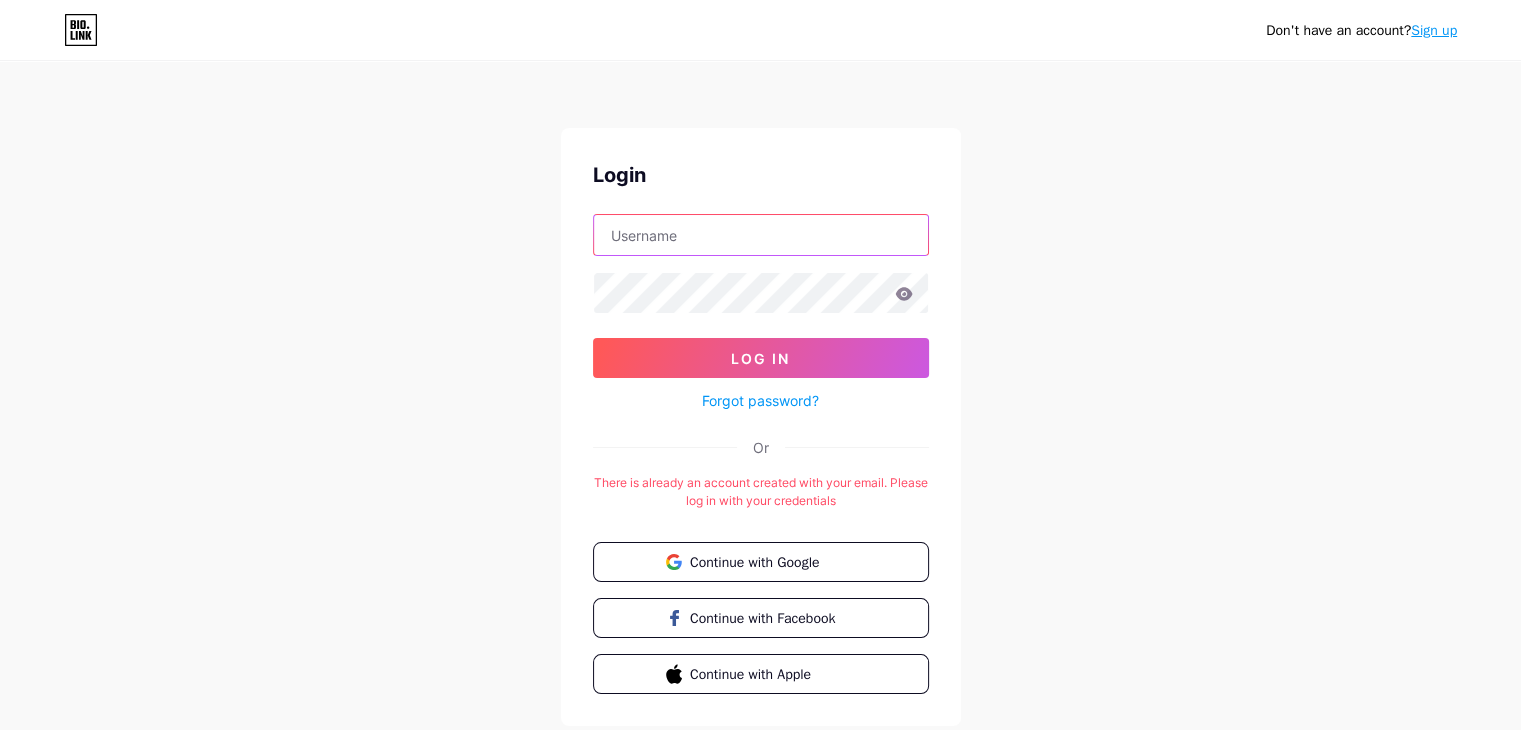 click at bounding box center (761, 235) 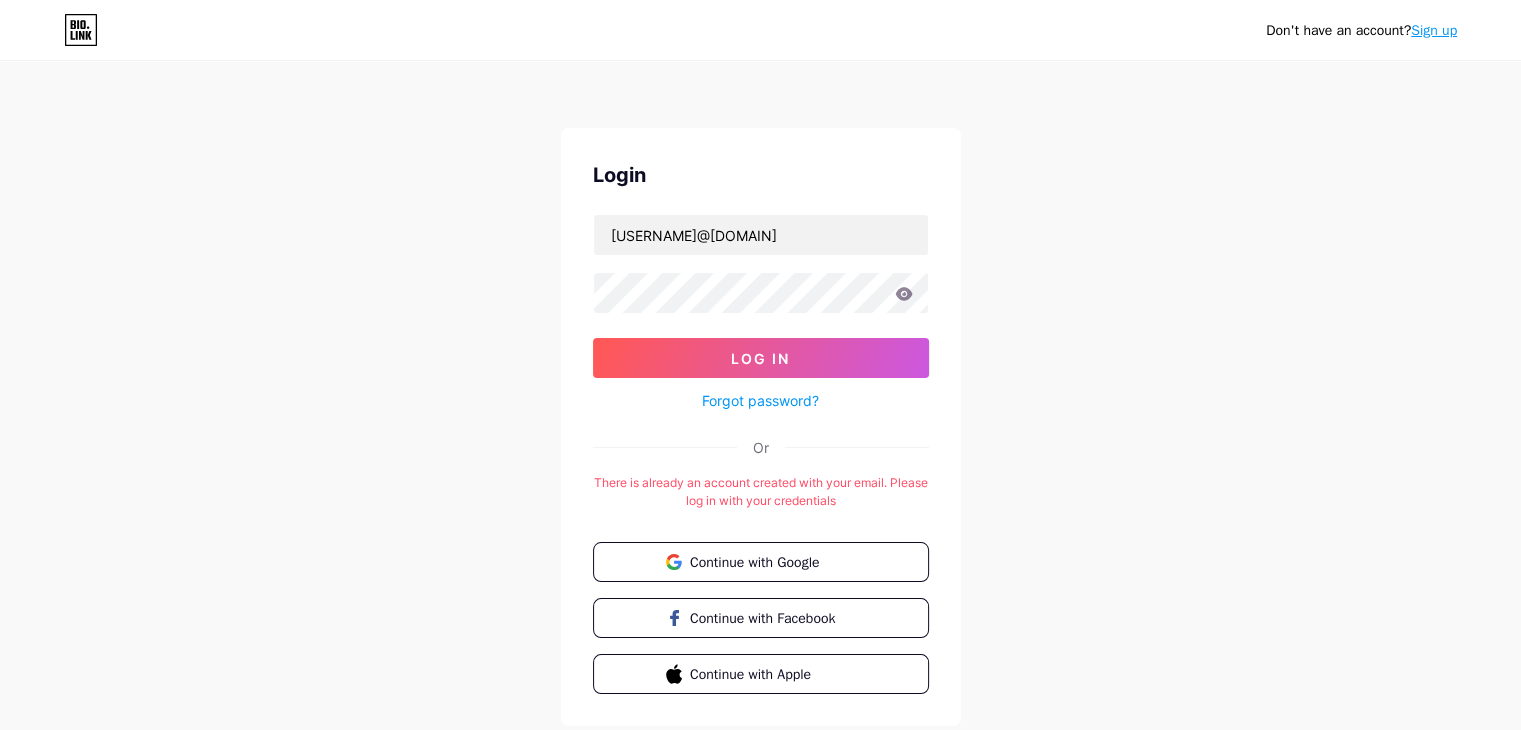 click 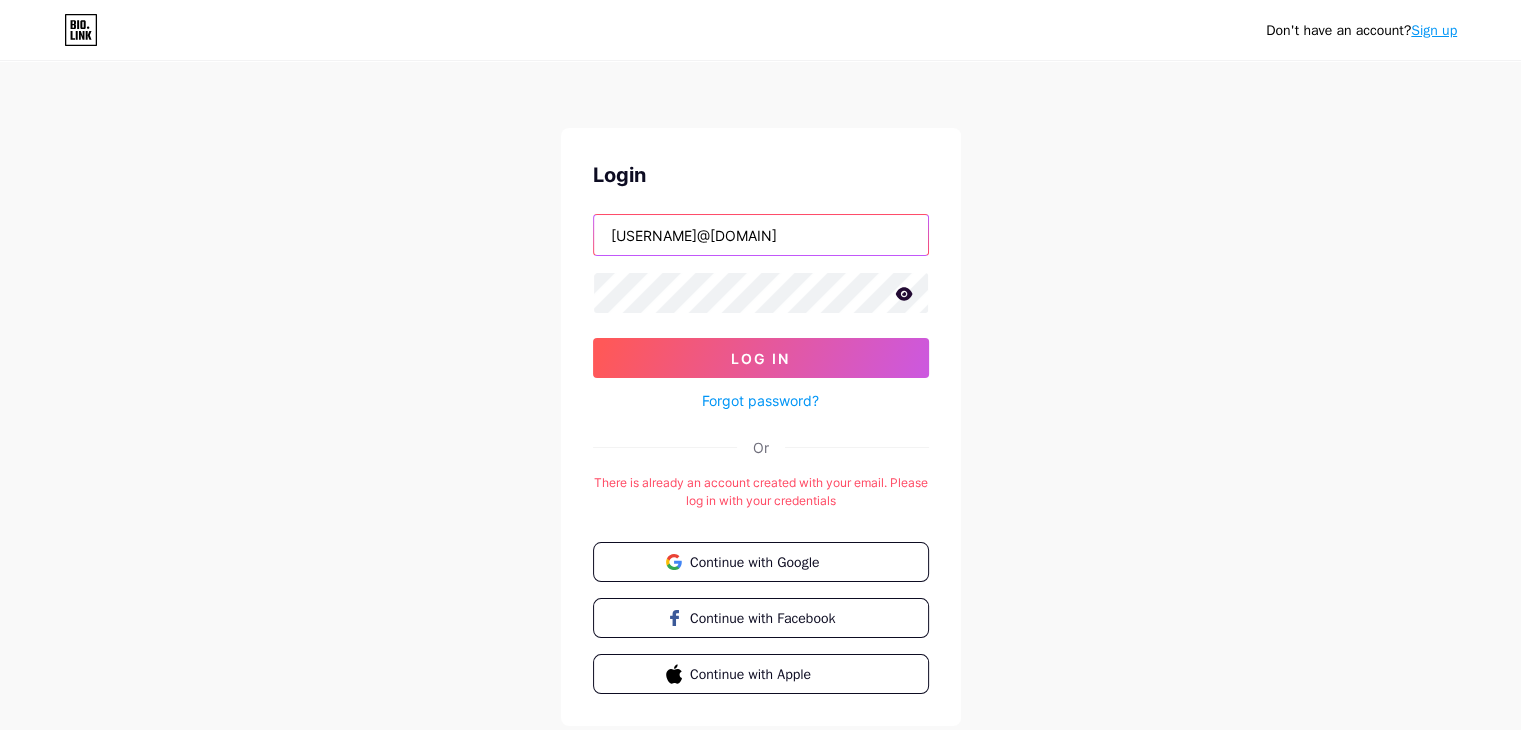 click on "rimonhasanmusic@example.com" at bounding box center (761, 235) 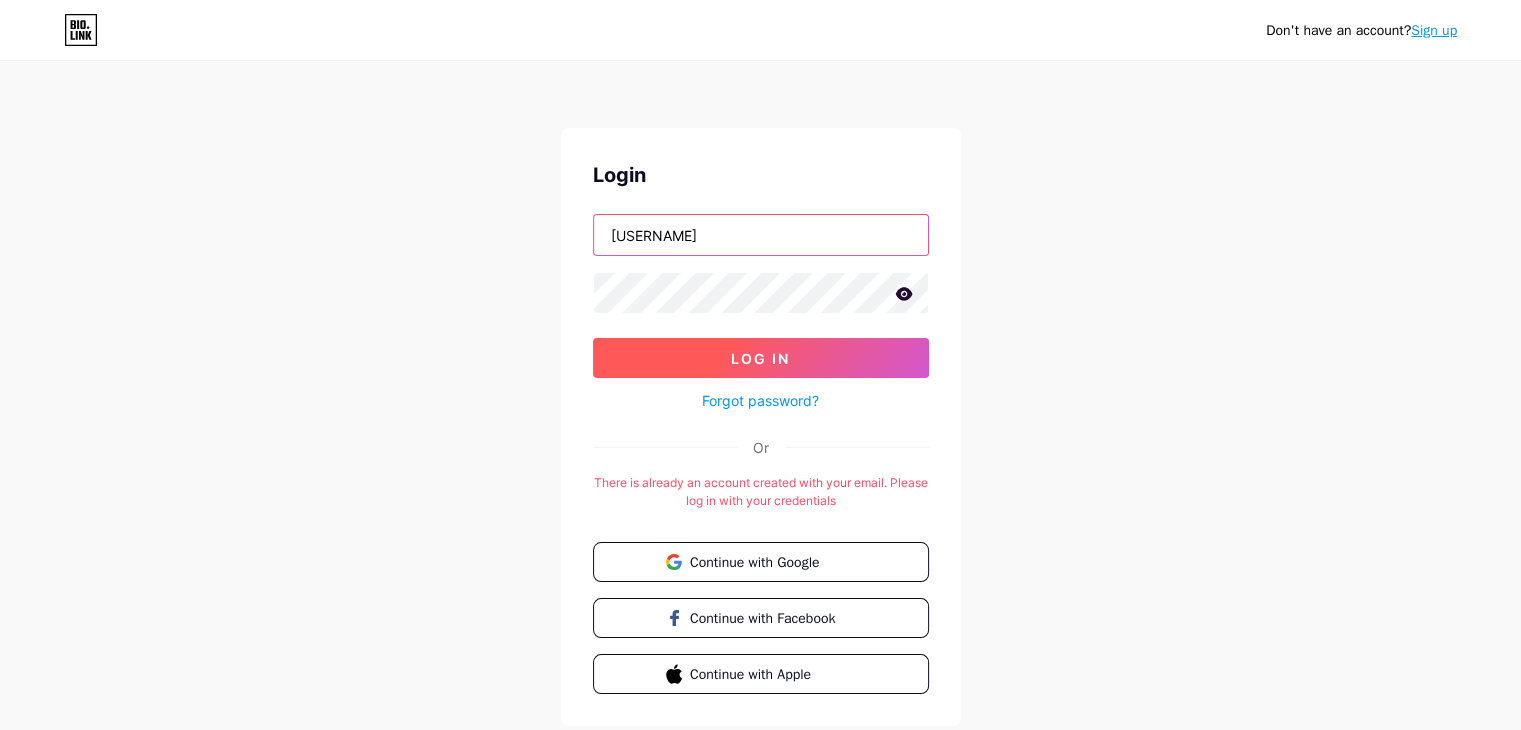 type on "rimonhasan" 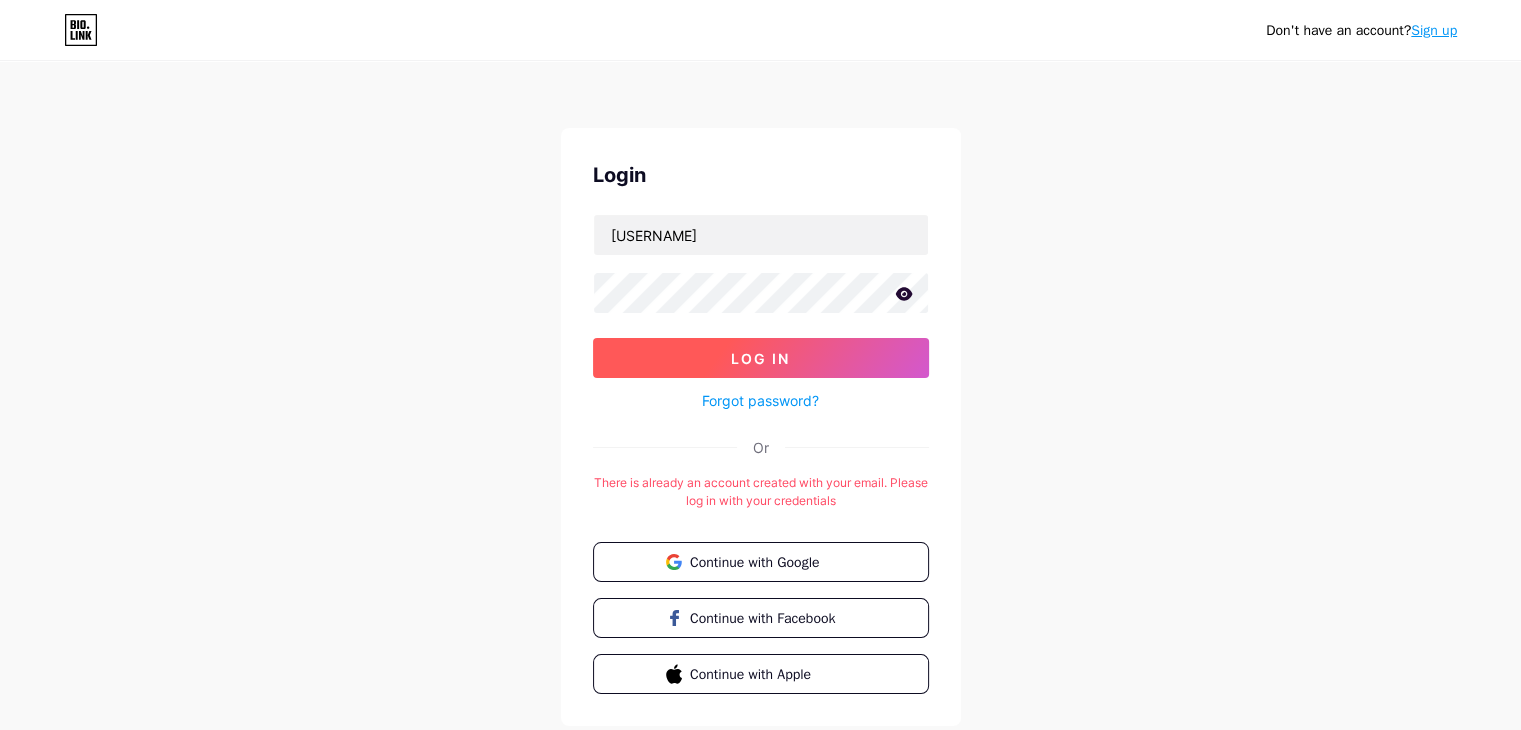 click on "Log In" at bounding box center (761, 358) 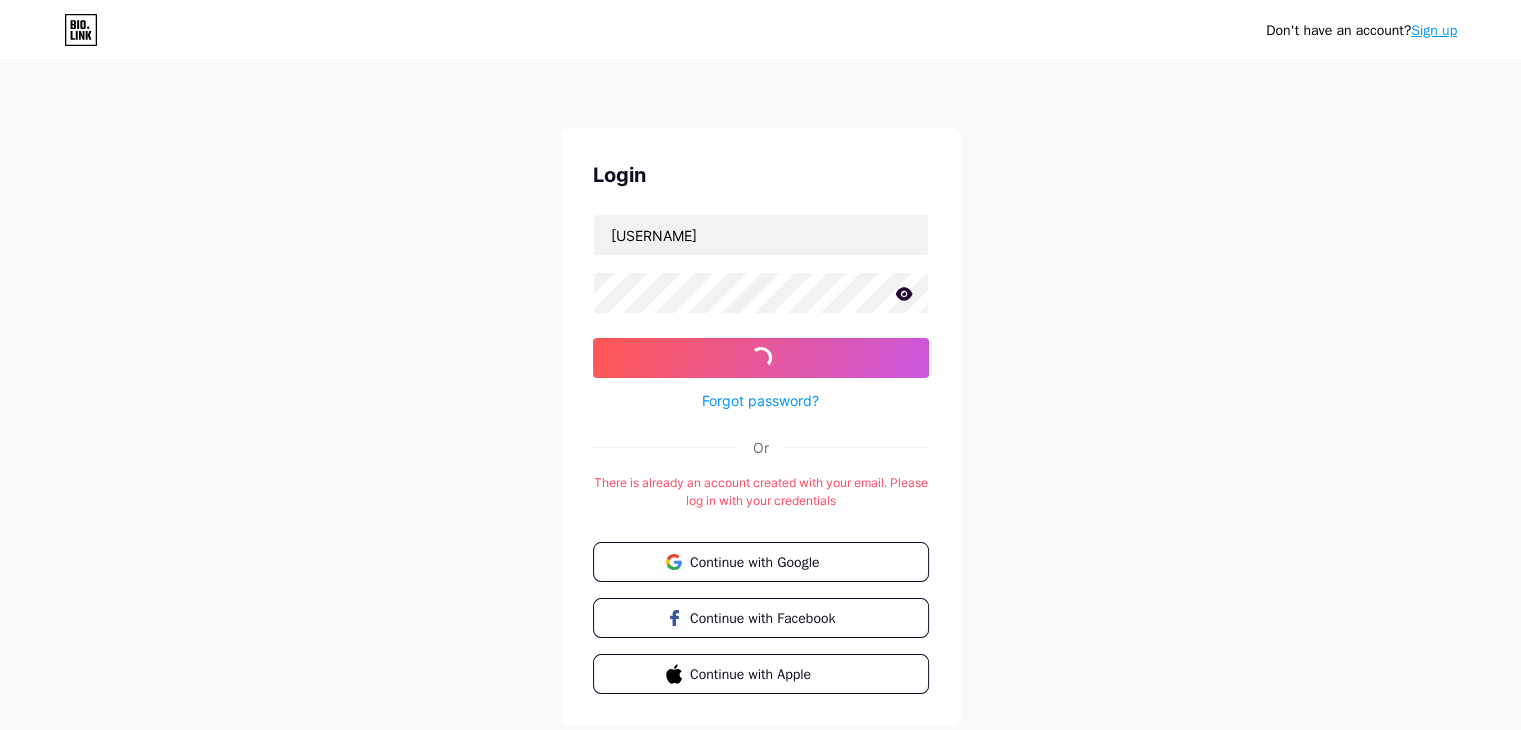 click 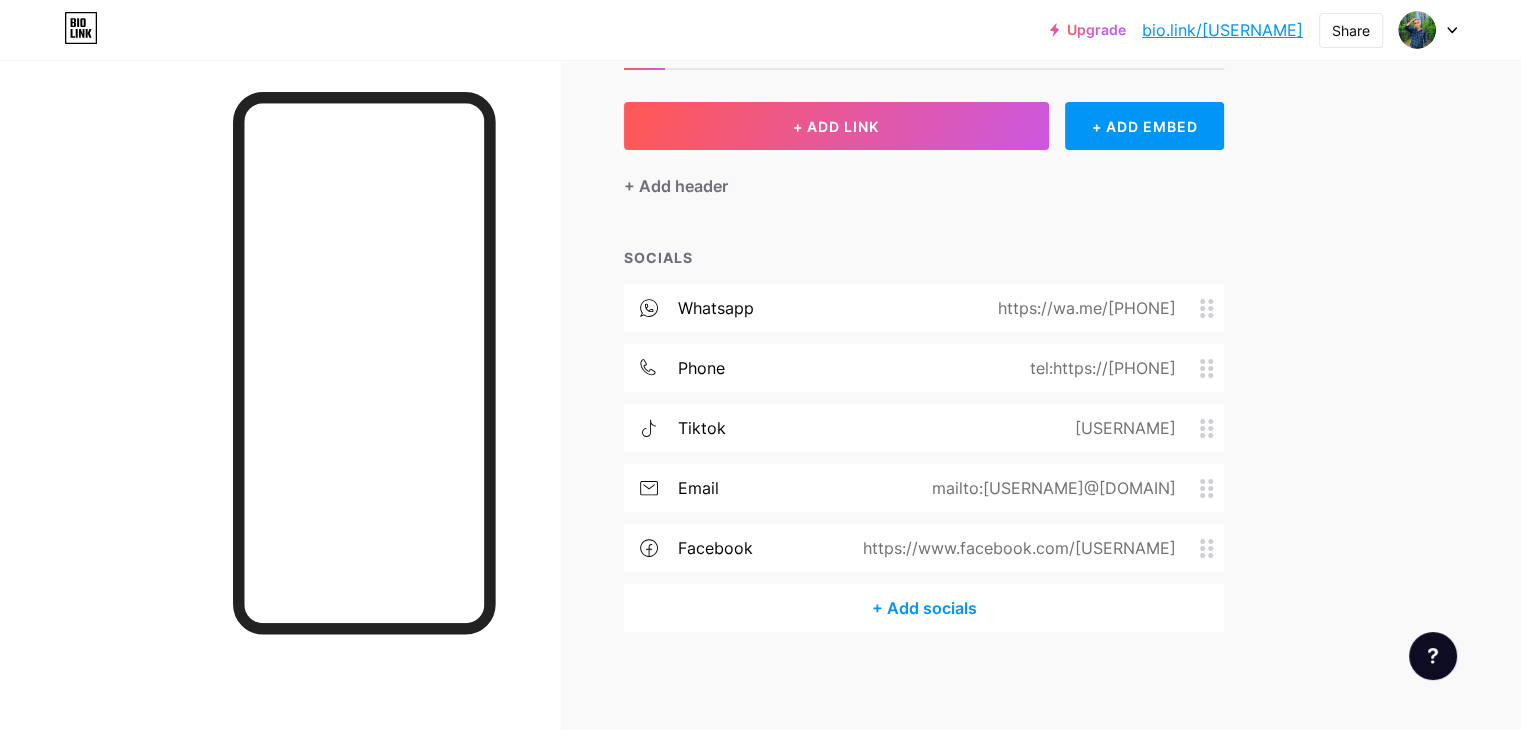 scroll, scrollTop: 0, scrollLeft: 0, axis: both 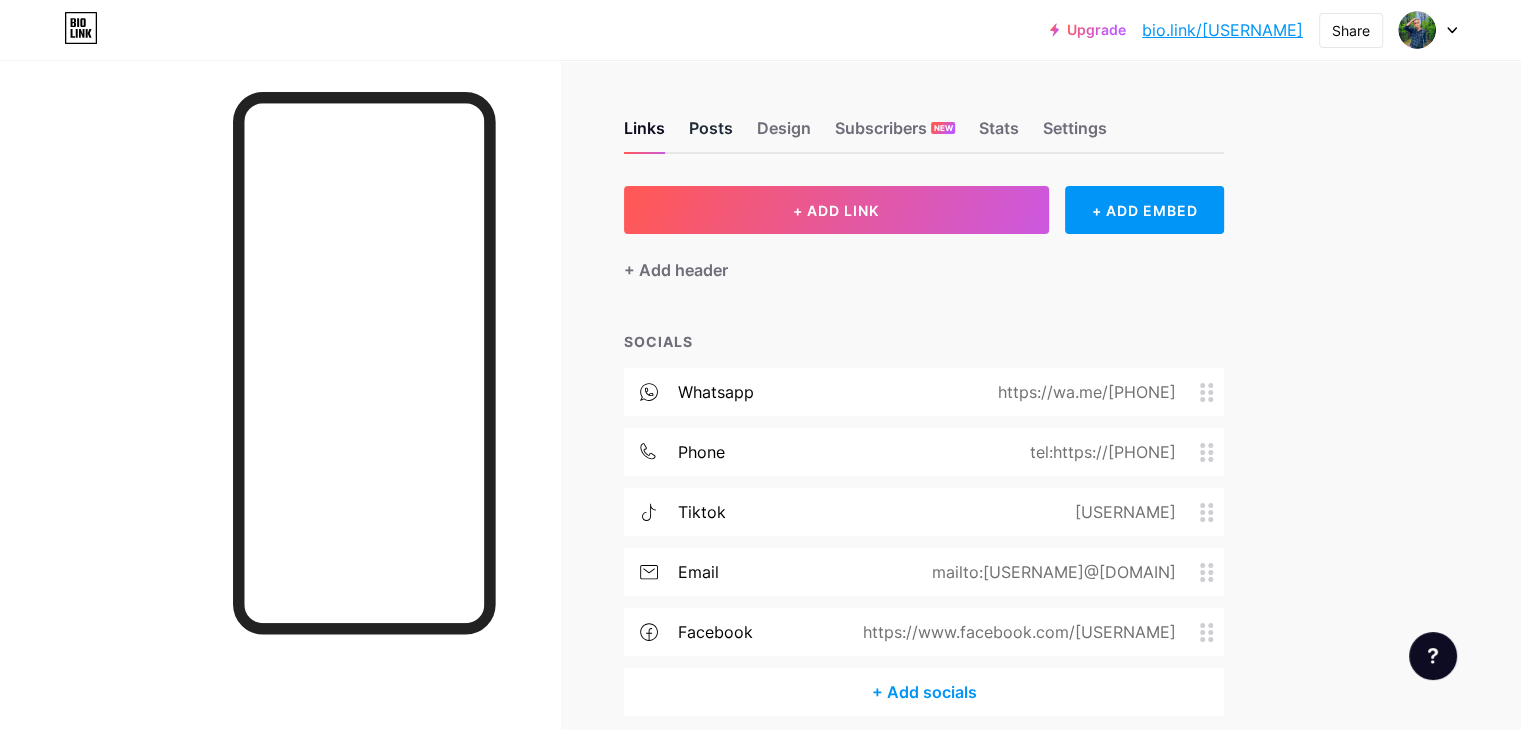 click on "Posts" at bounding box center (711, 134) 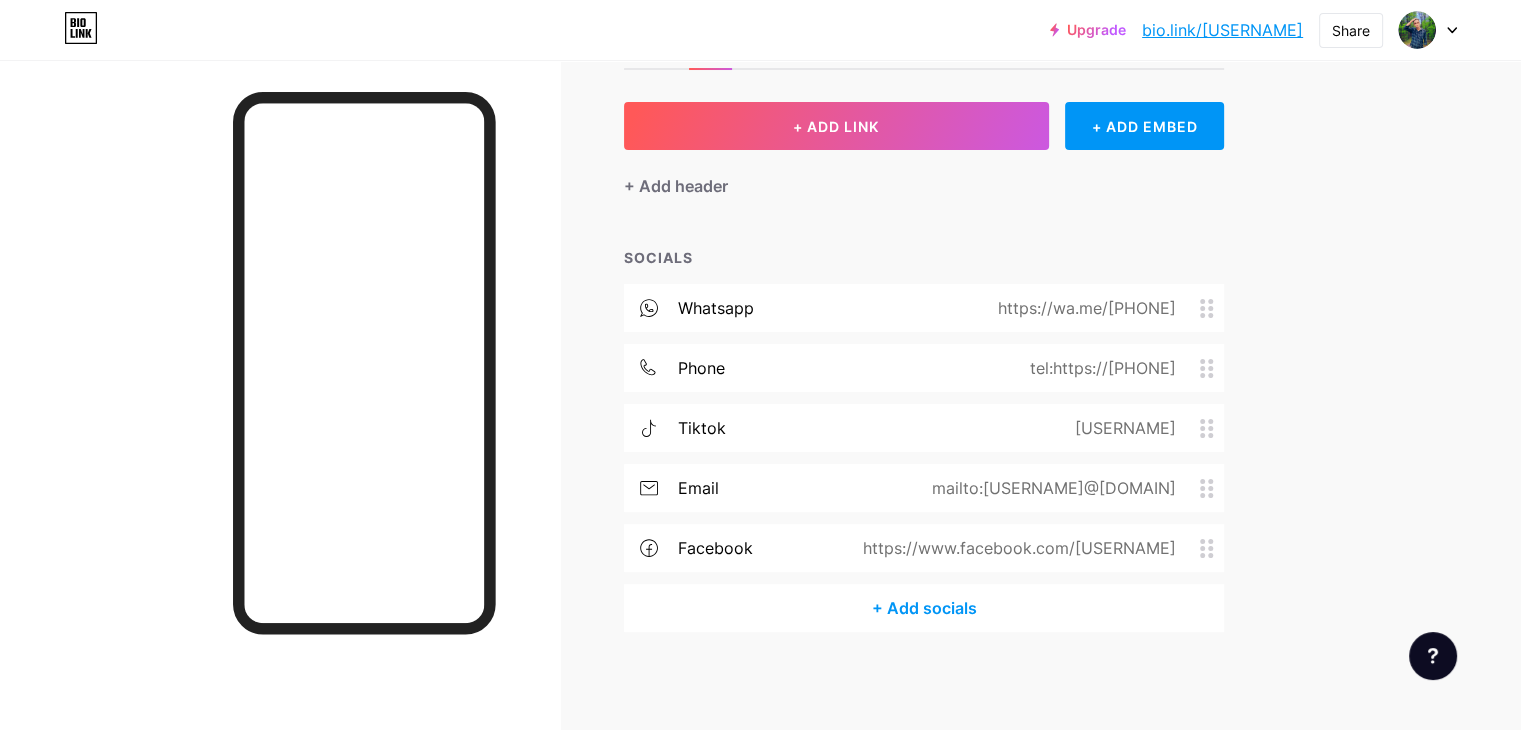 scroll, scrollTop: 30, scrollLeft: 0, axis: vertical 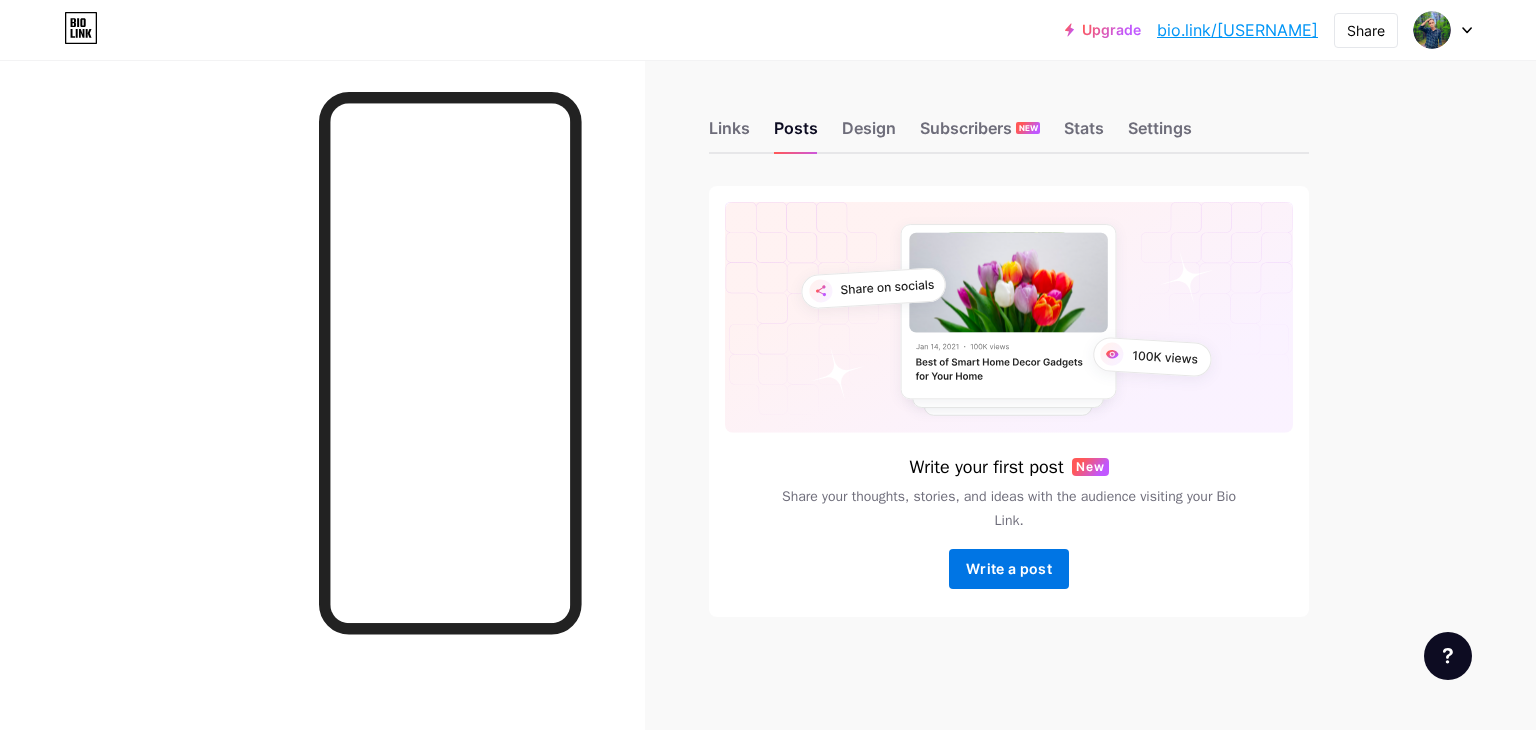 click on "Write a post" at bounding box center (1009, 568) 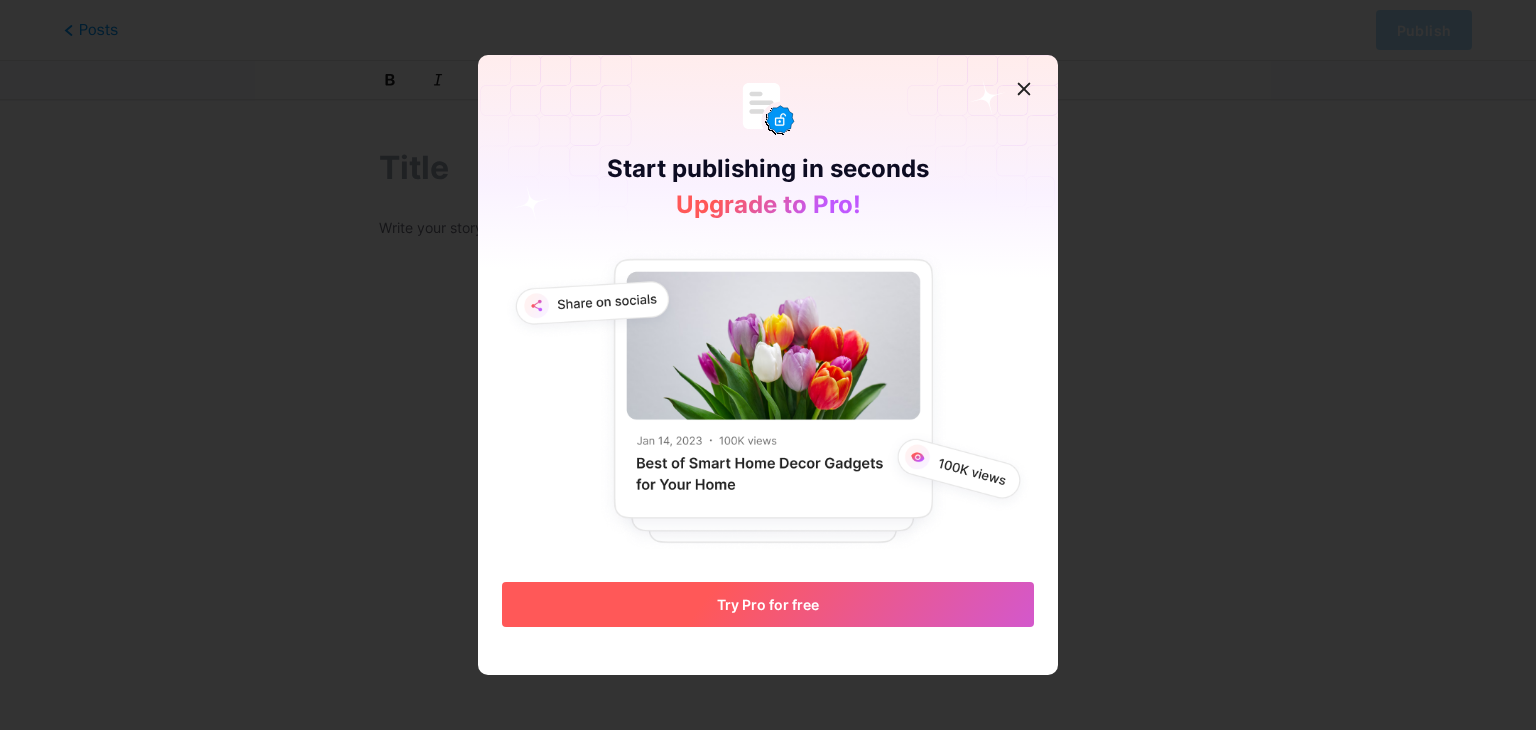 click on "Try Pro for free" at bounding box center [768, 604] 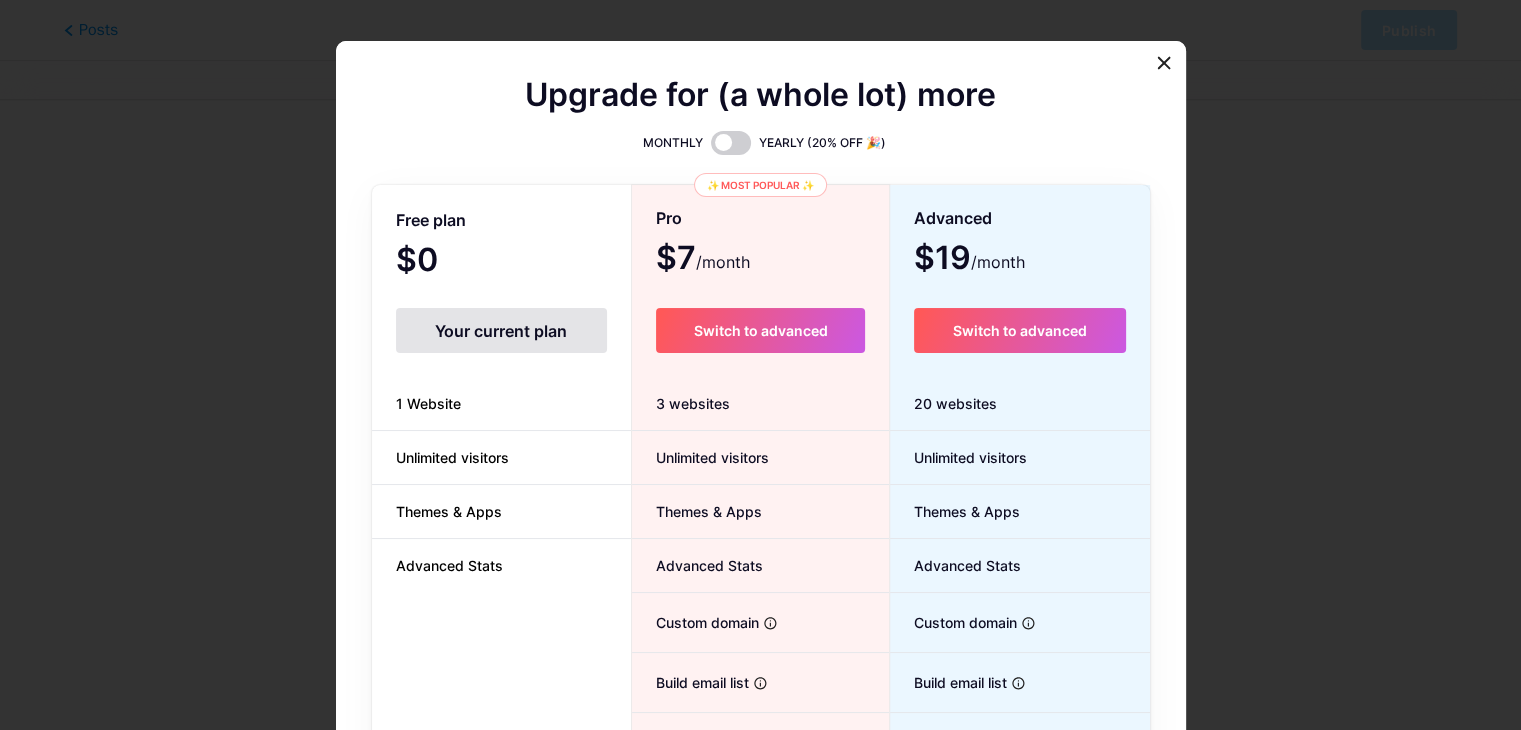 click on "Your current plan" at bounding box center (501, 330) 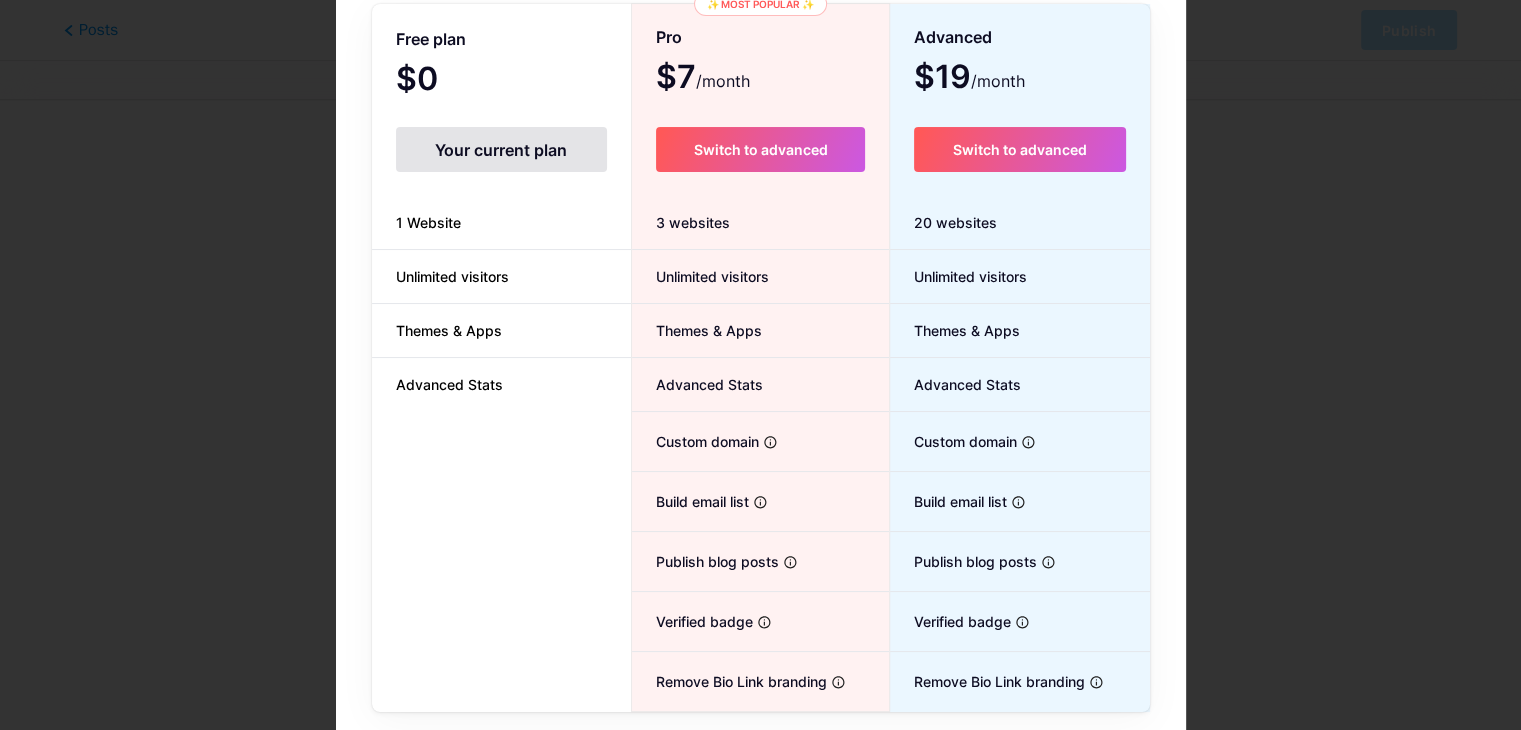 scroll, scrollTop: 198, scrollLeft: 0, axis: vertical 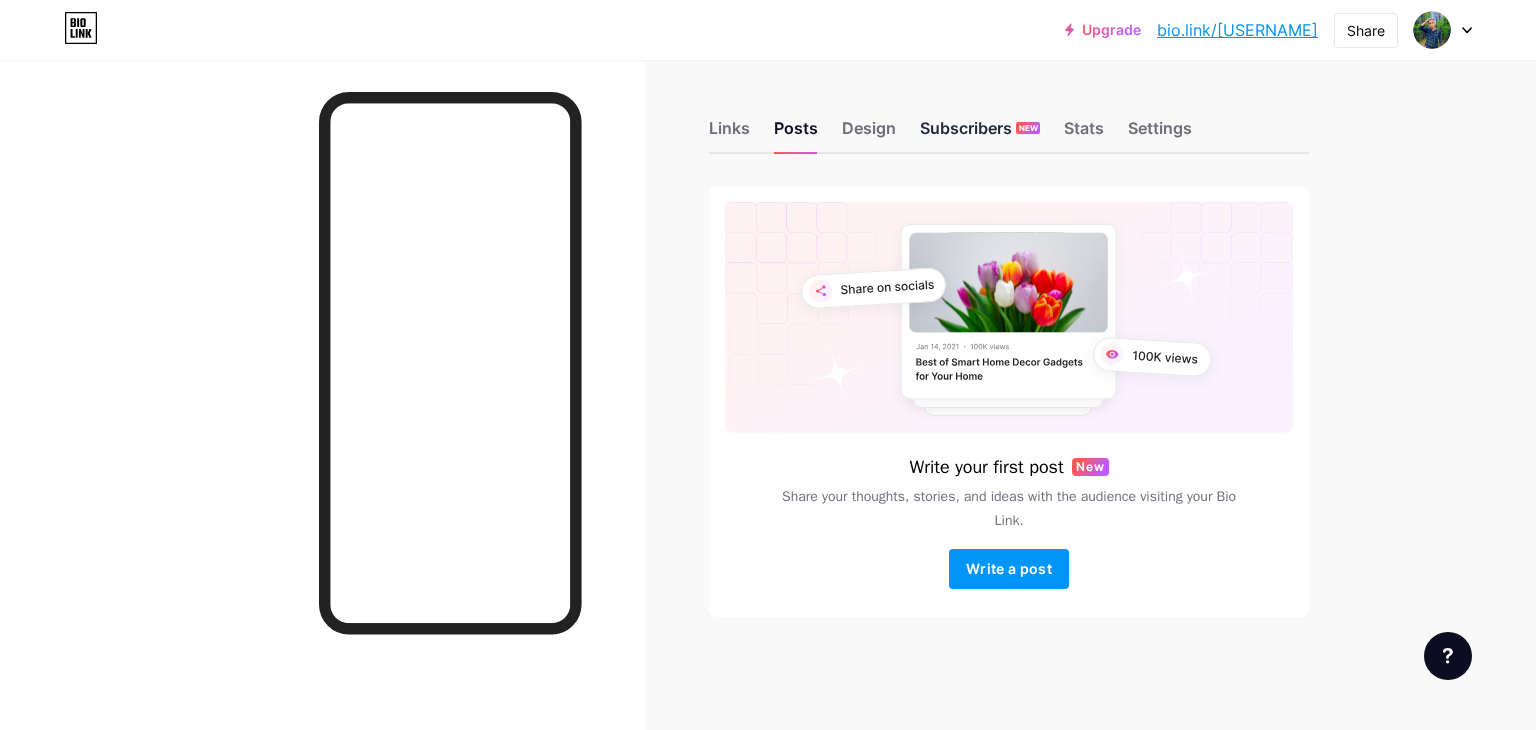 click on "Subscribers
NEW" at bounding box center (980, 134) 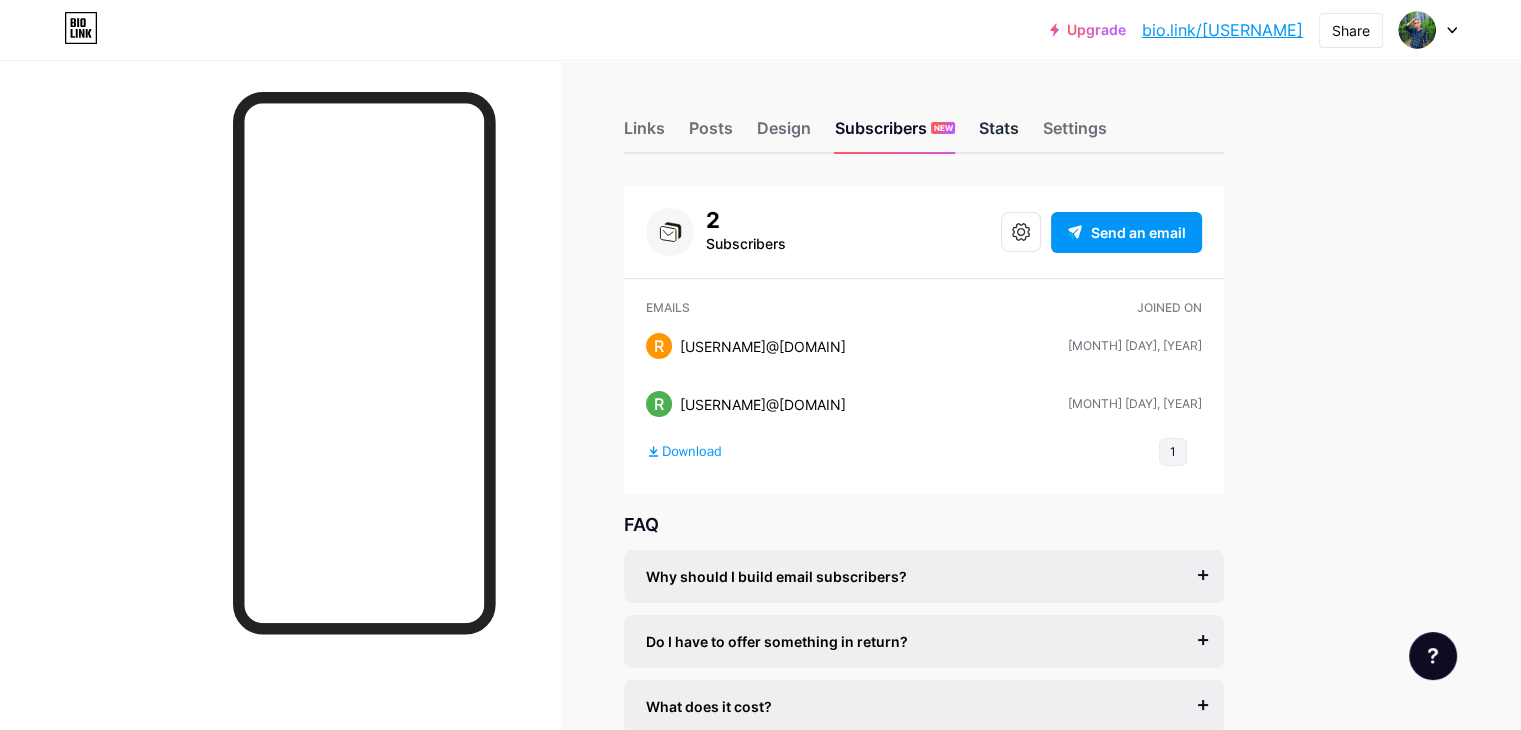 click on "Stats" at bounding box center [999, 134] 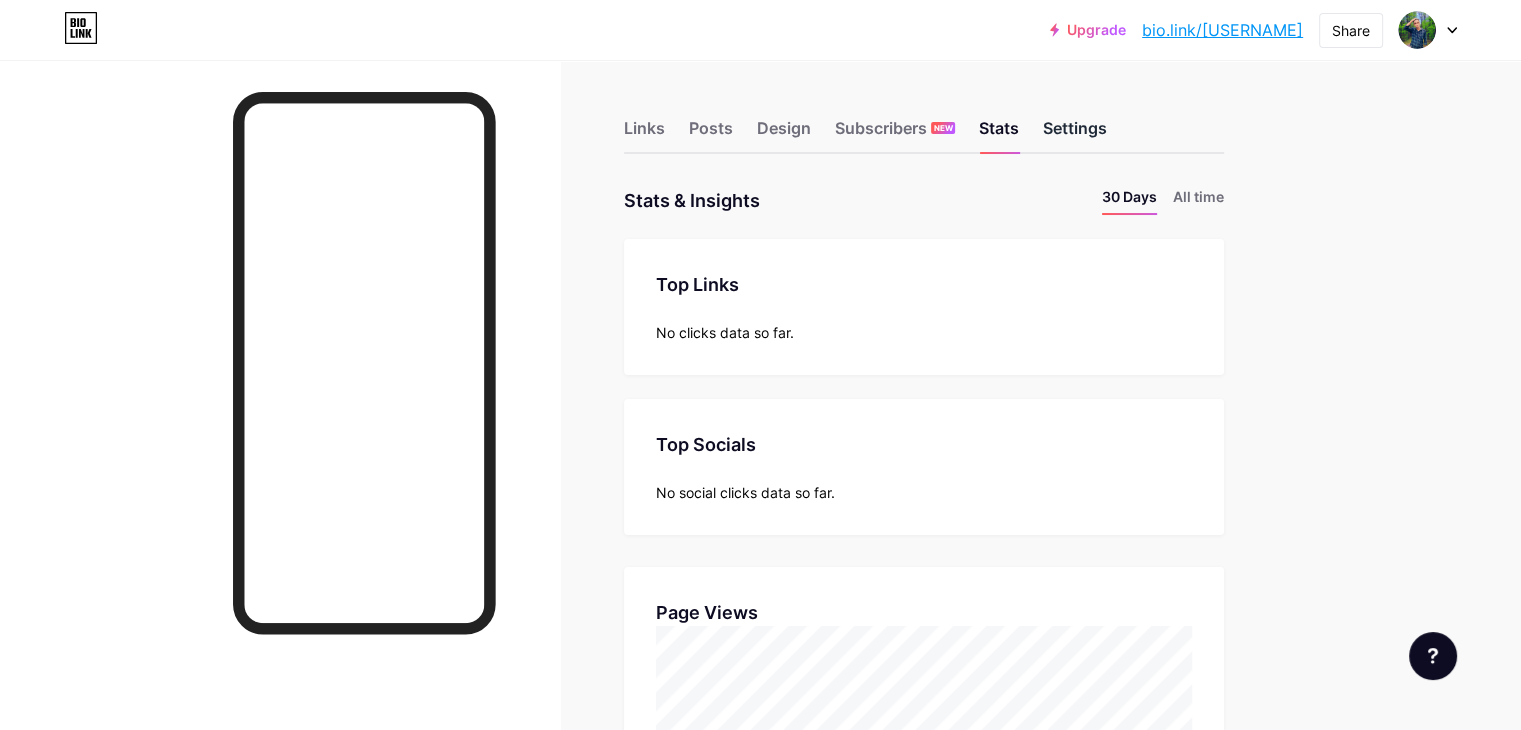 scroll, scrollTop: 999270, scrollLeft: 998479, axis: both 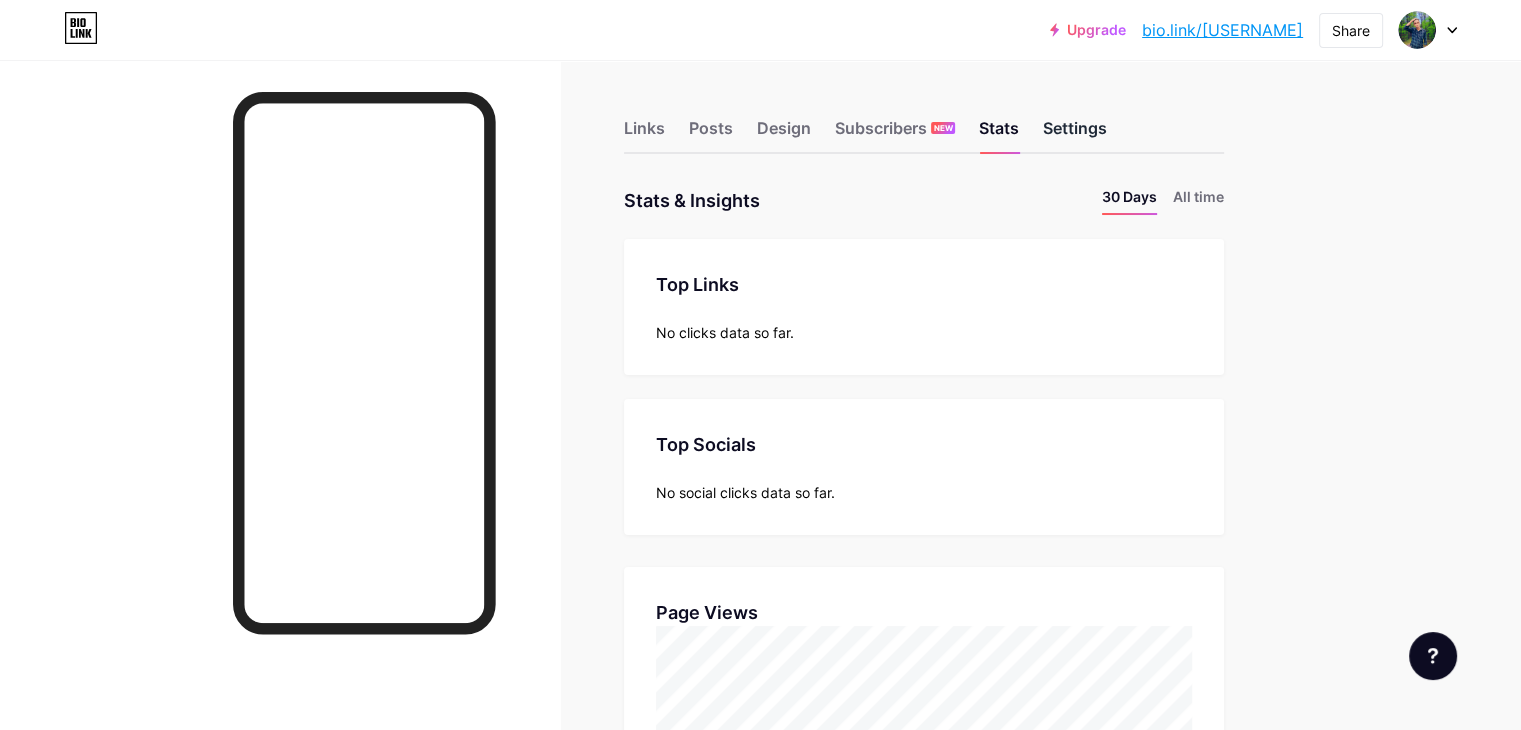 click on "Settings" at bounding box center [1075, 134] 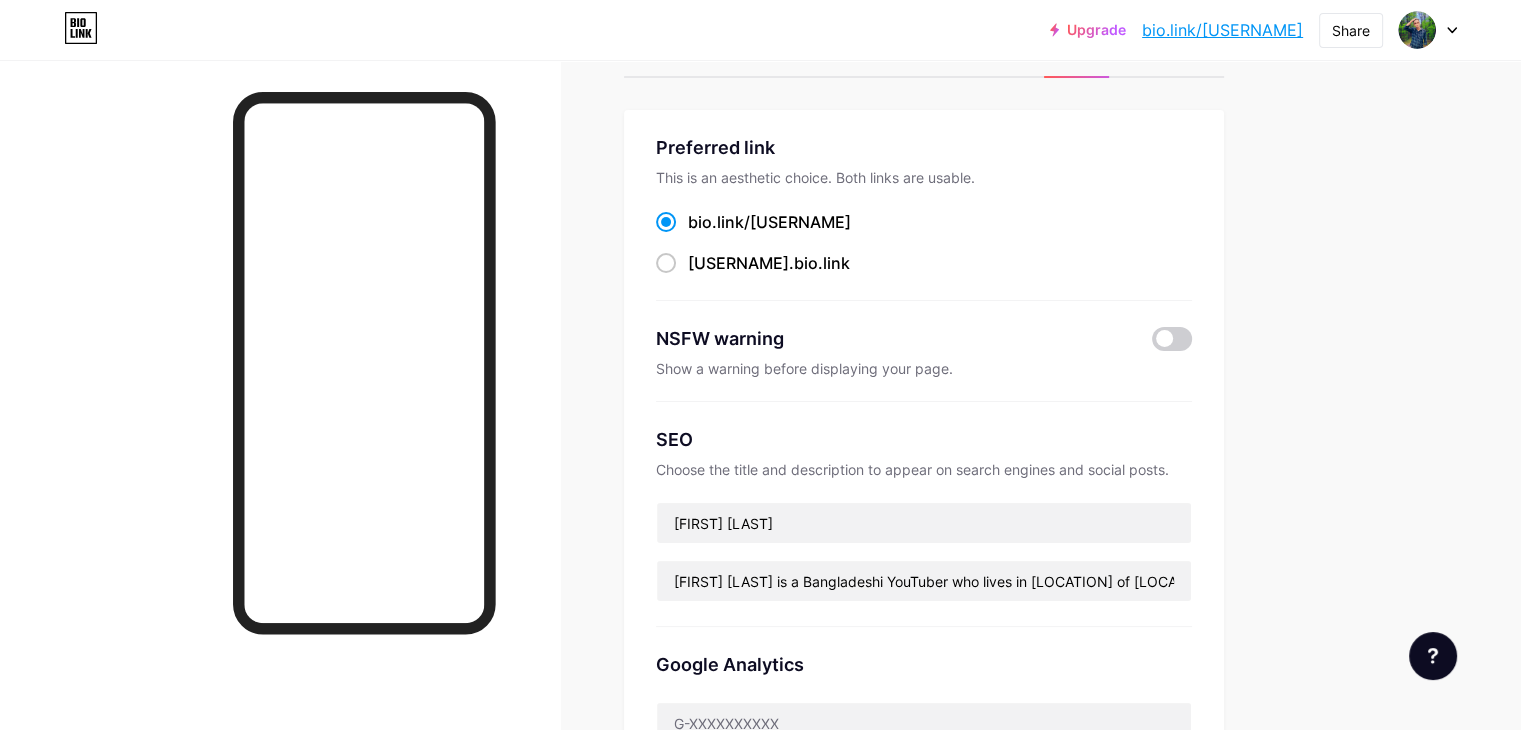 scroll, scrollTop: 0, scrollLeft: 0, axis: both 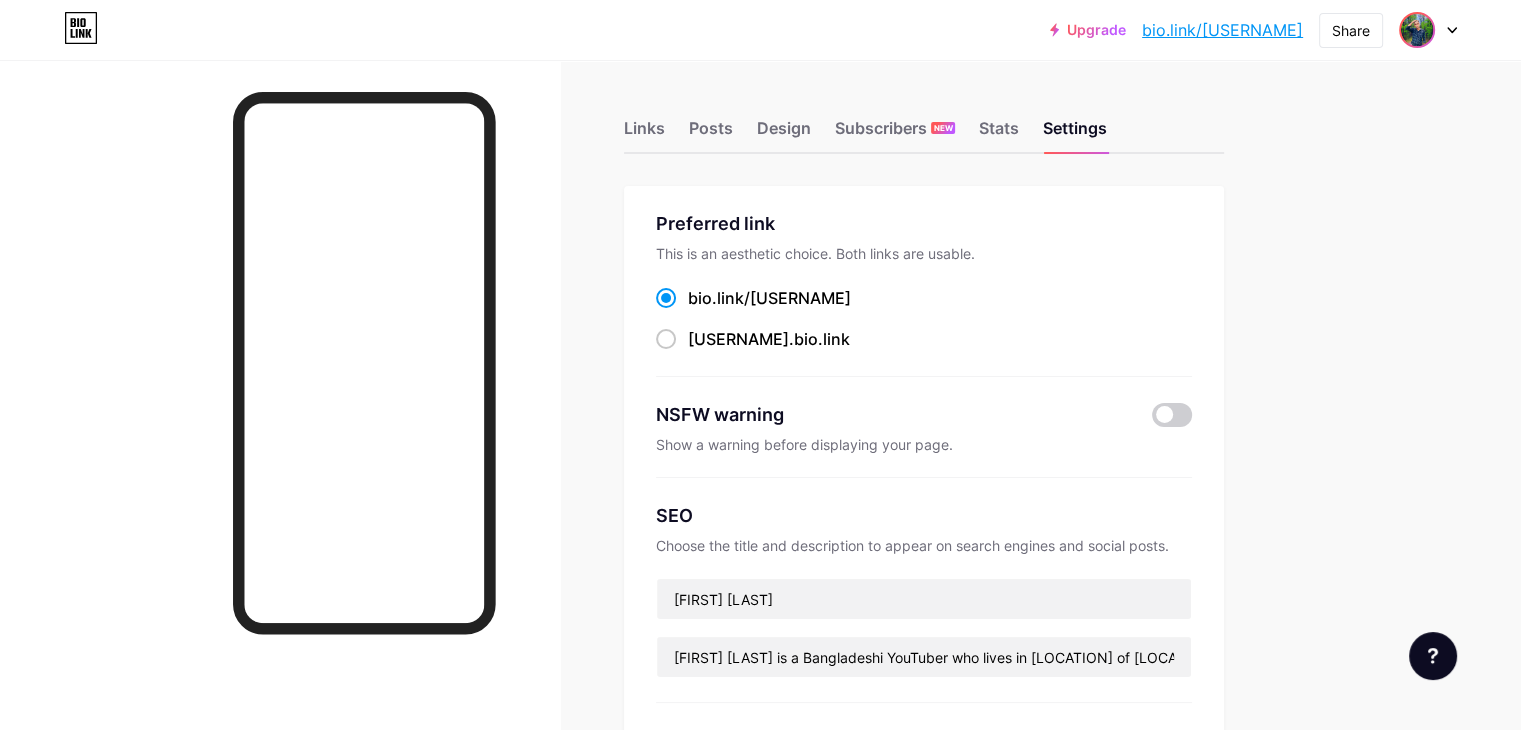 click at bounding box center [1417, 30] 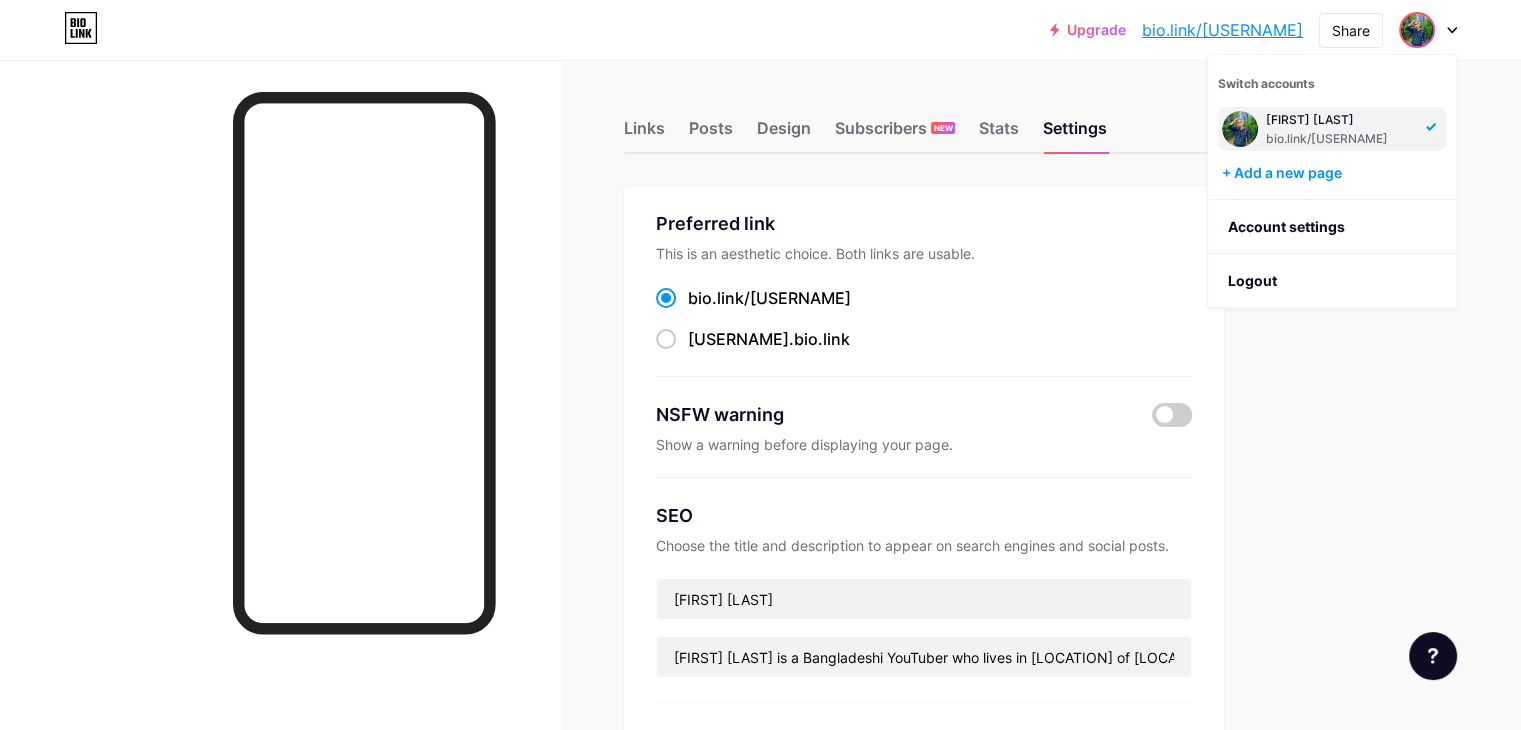 click on "bio.link/rimonhasan" at bounding box center (1340, 139) 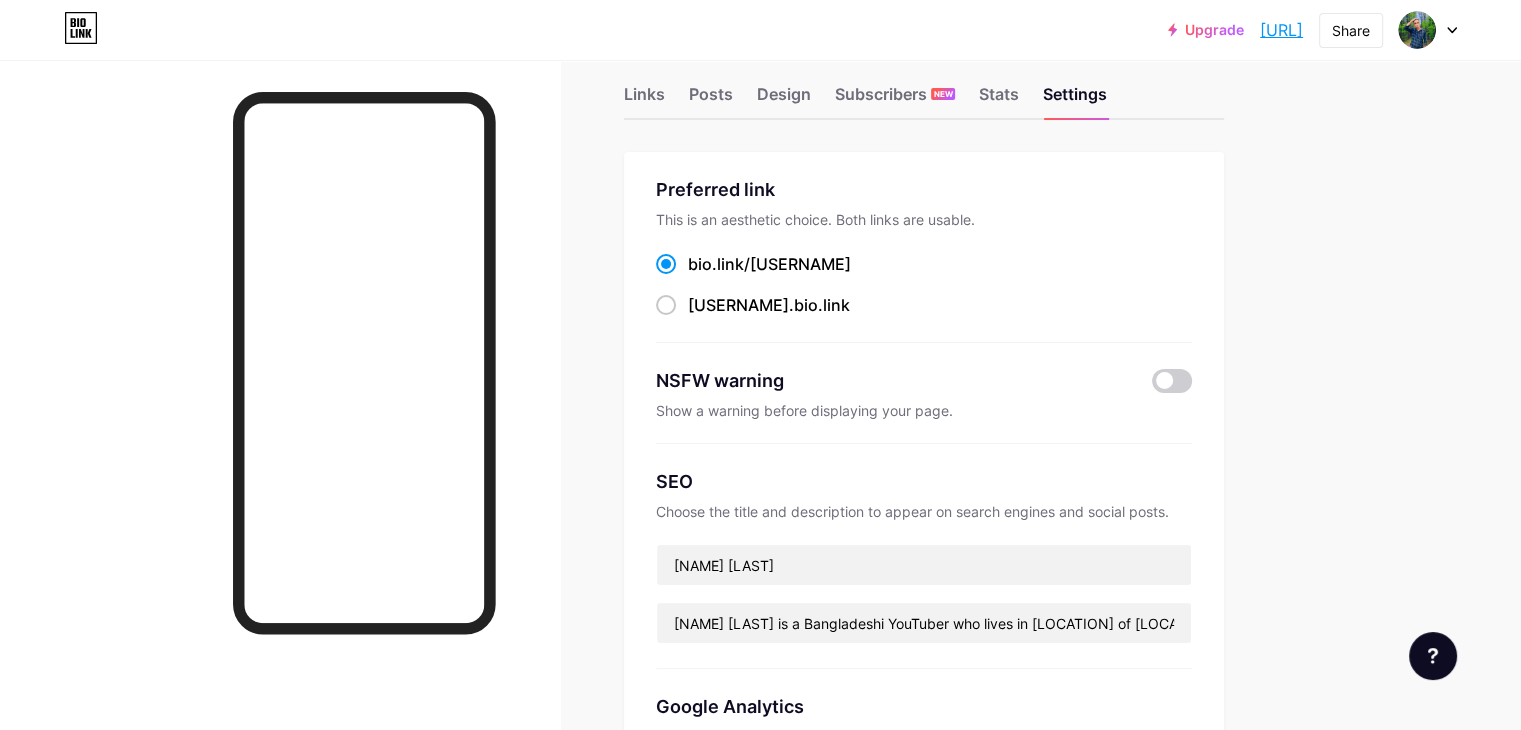 scroll, scrollTop: 0, scrollLeft: 0, axis: both 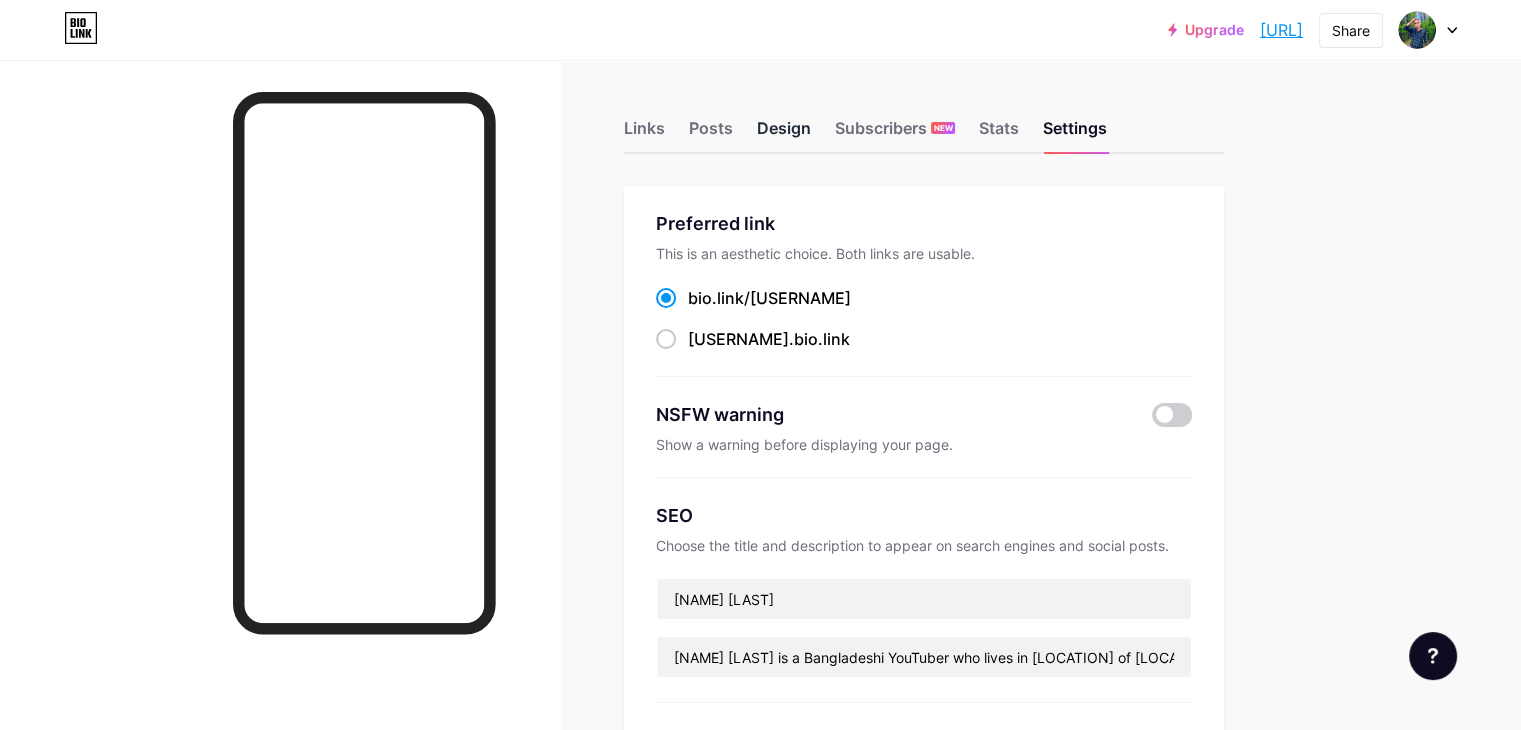 click on "Design" at bounding box center (784, 134) 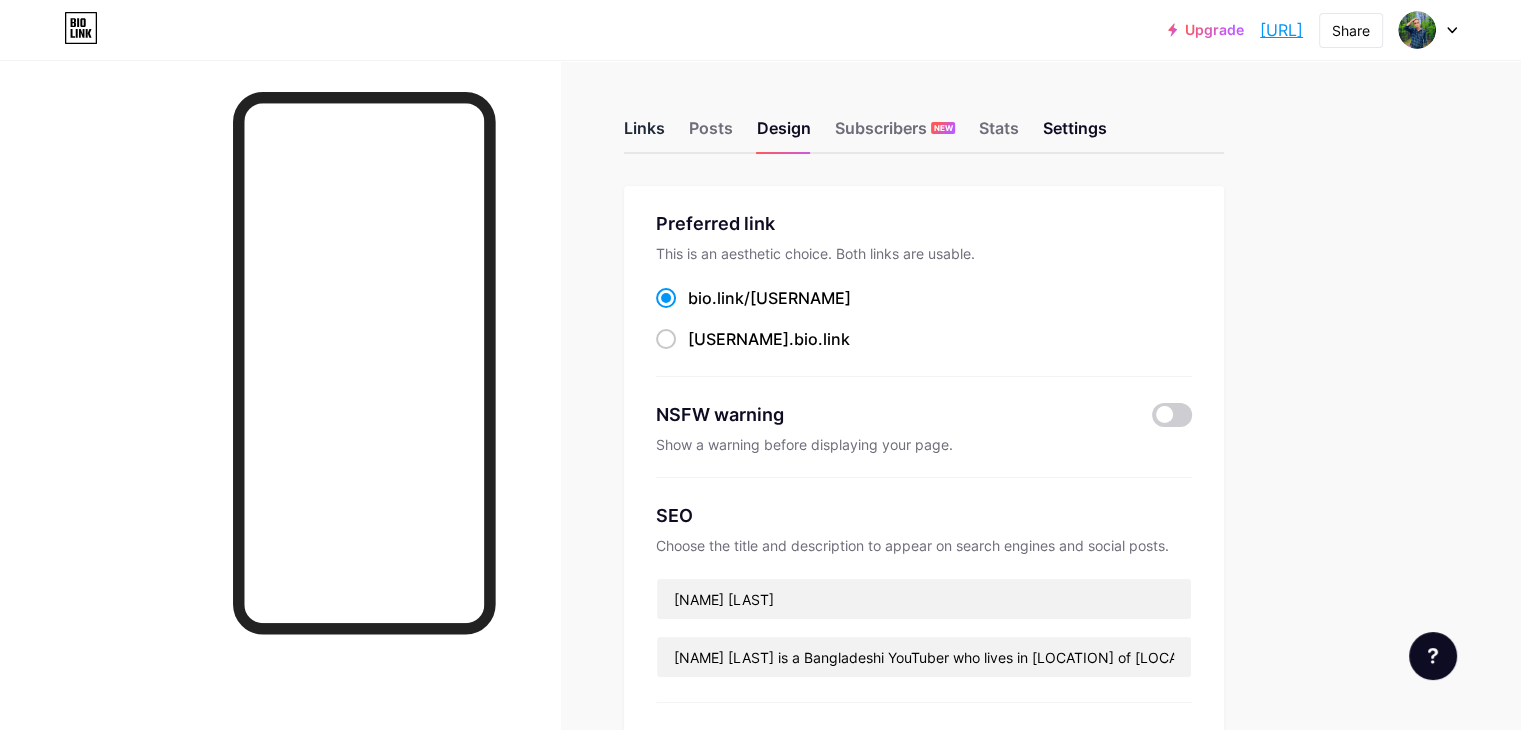 click on "Links" at bounding box center (644, 134) 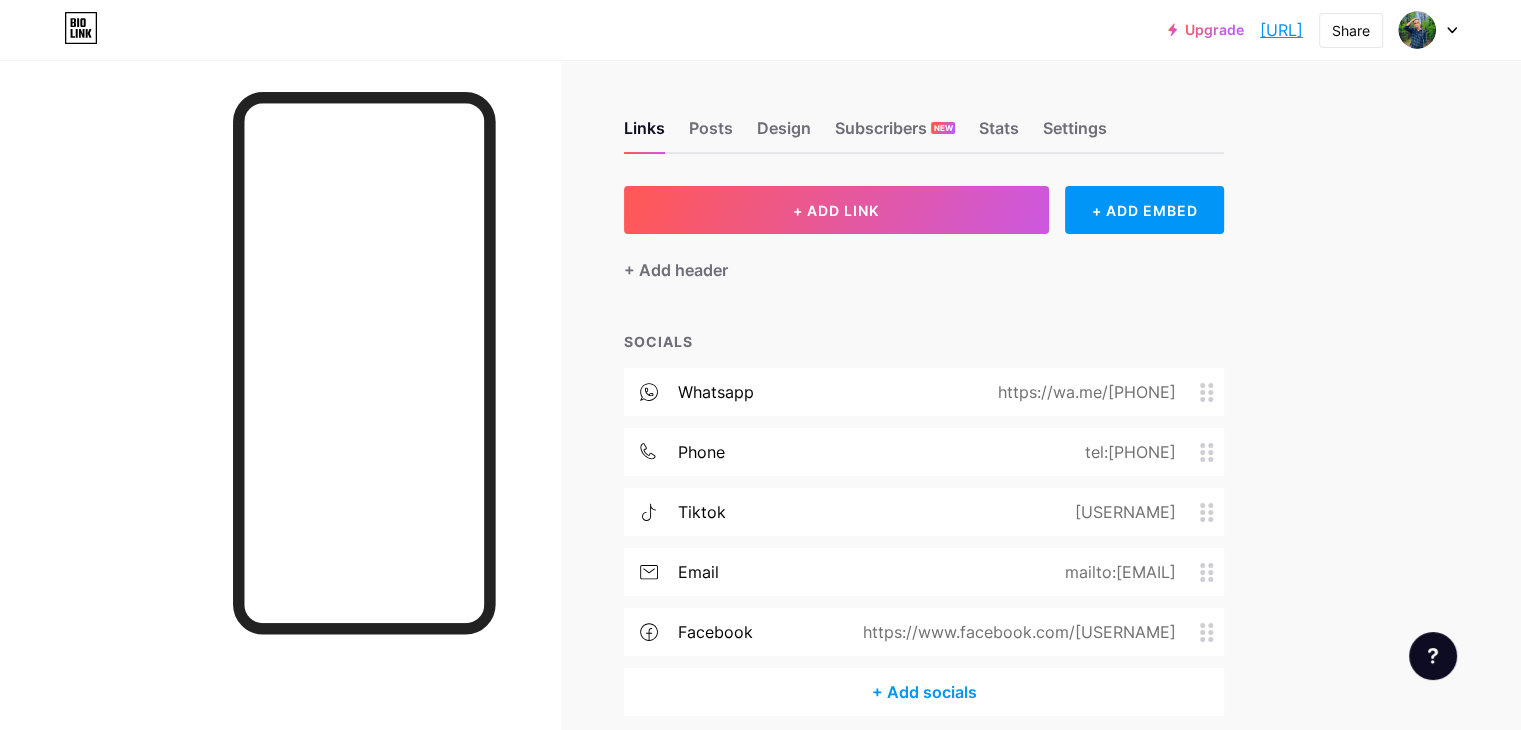 scroll, scrollTop: 84, scrollLeft: 0, axis: vertical 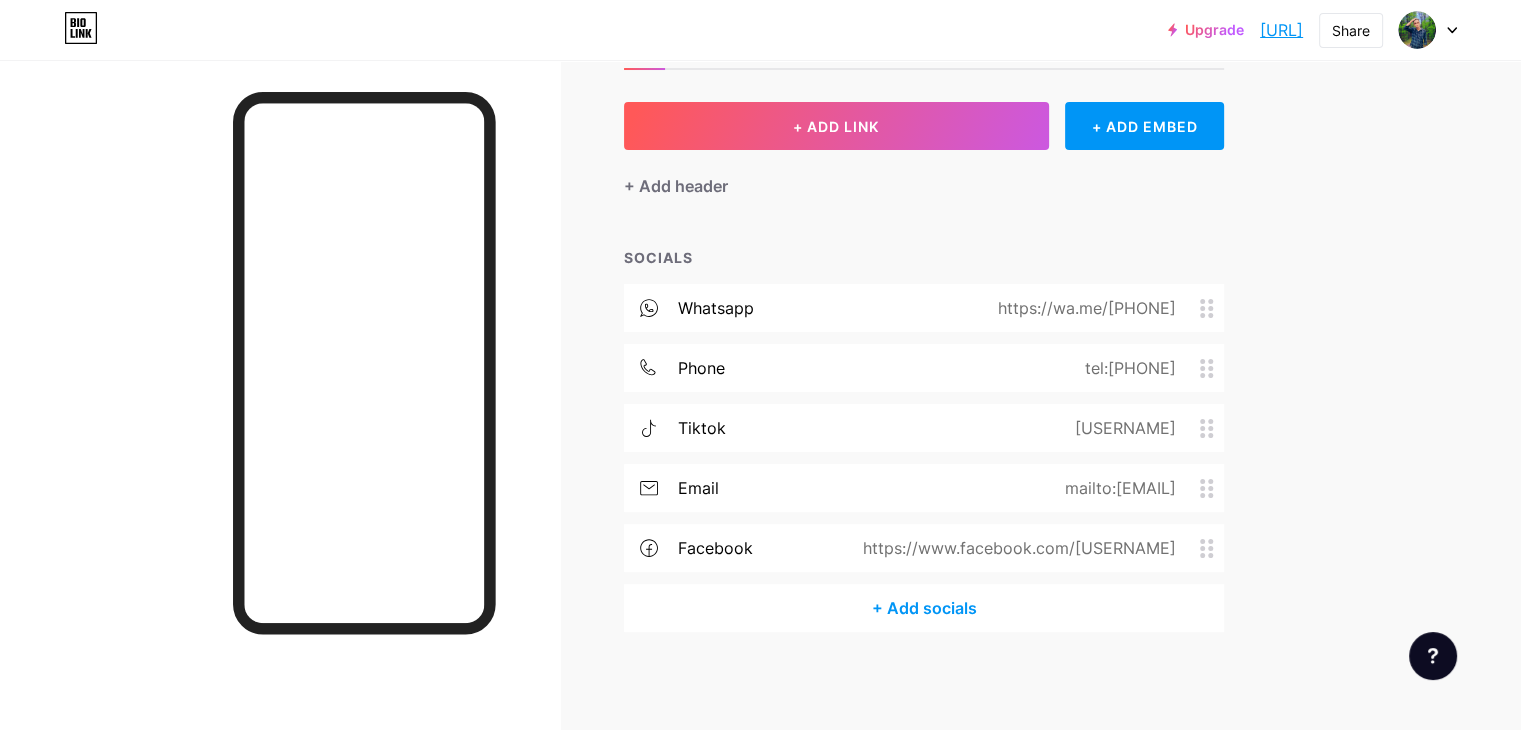 click at bounding box center [280, 425] 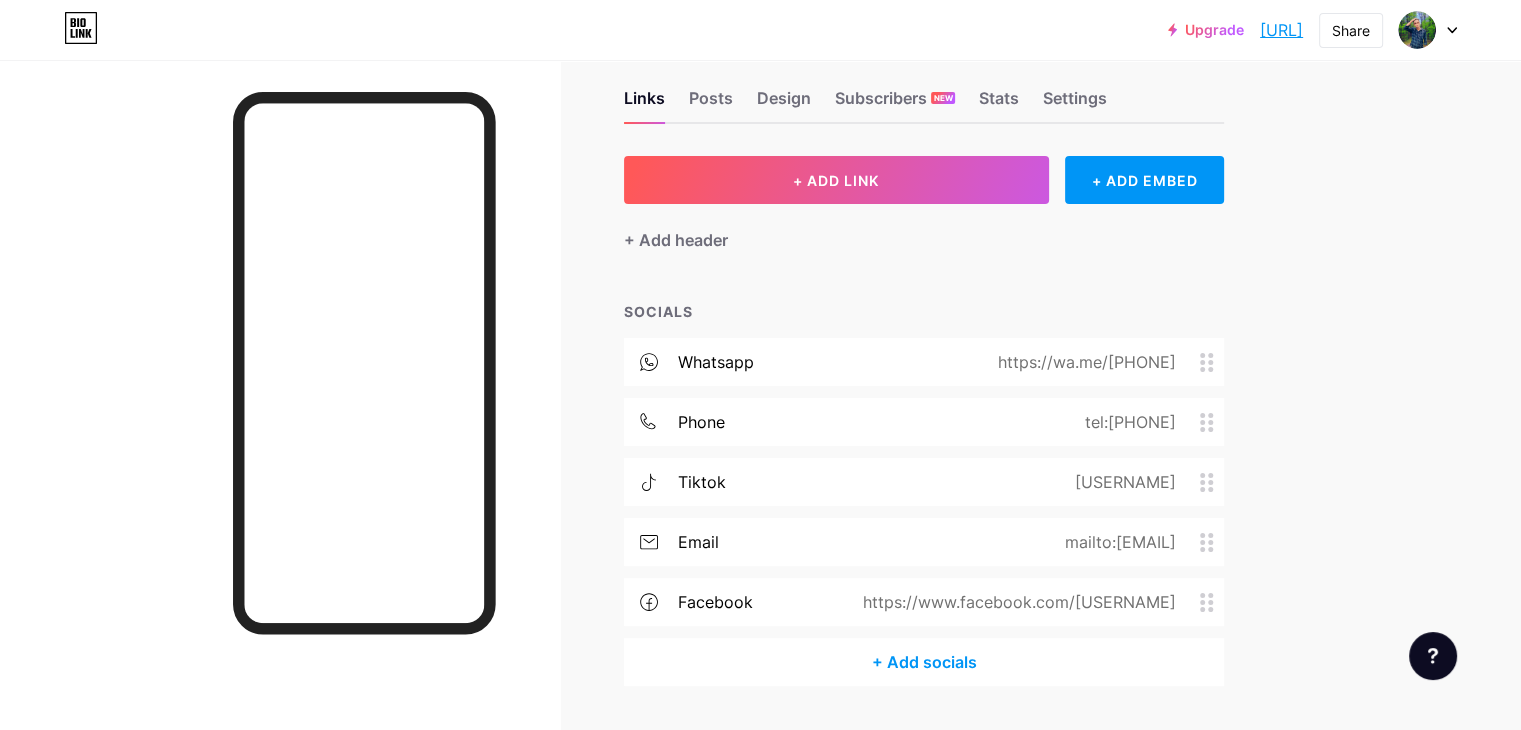 scroll, scrollTop: 0, scrollLeft: 0, axis: both 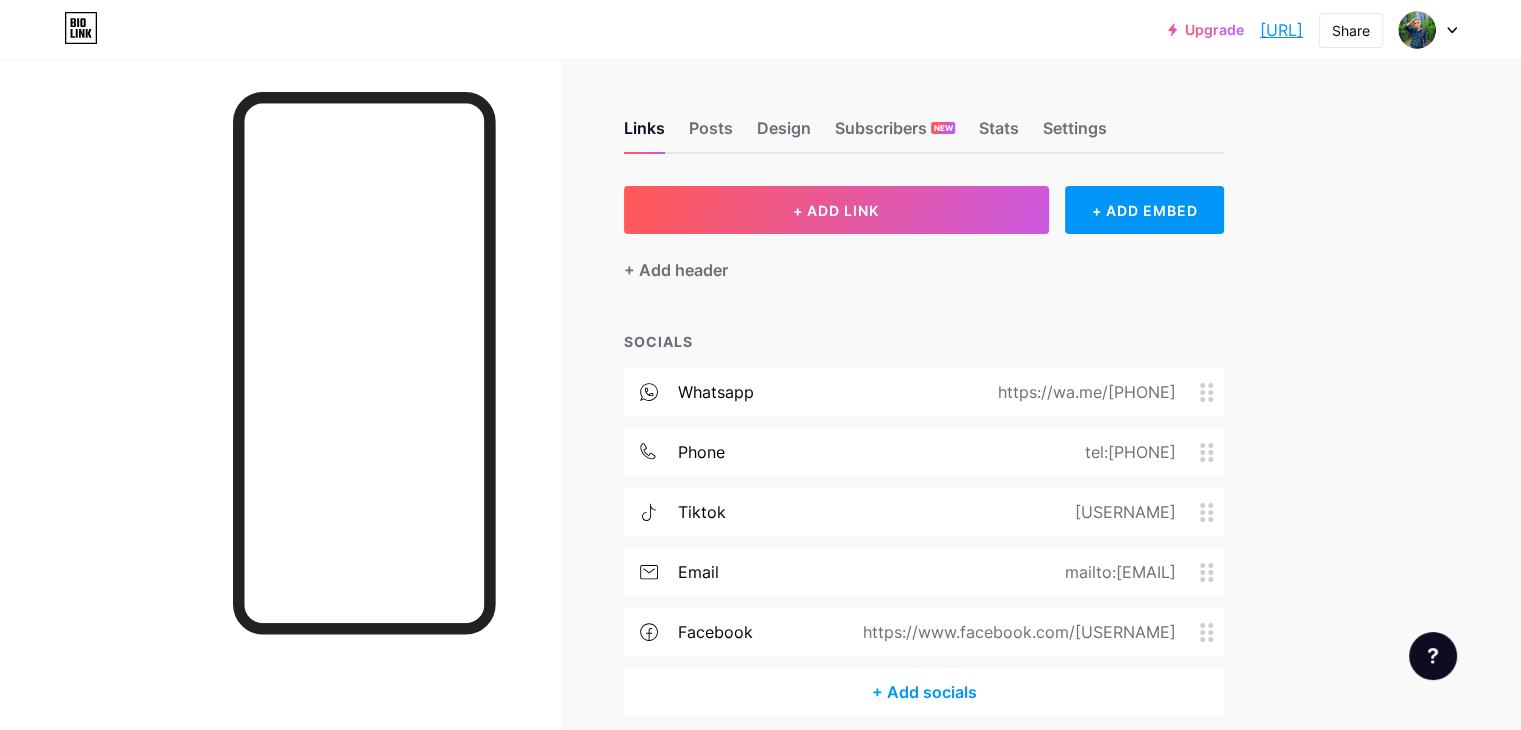 click 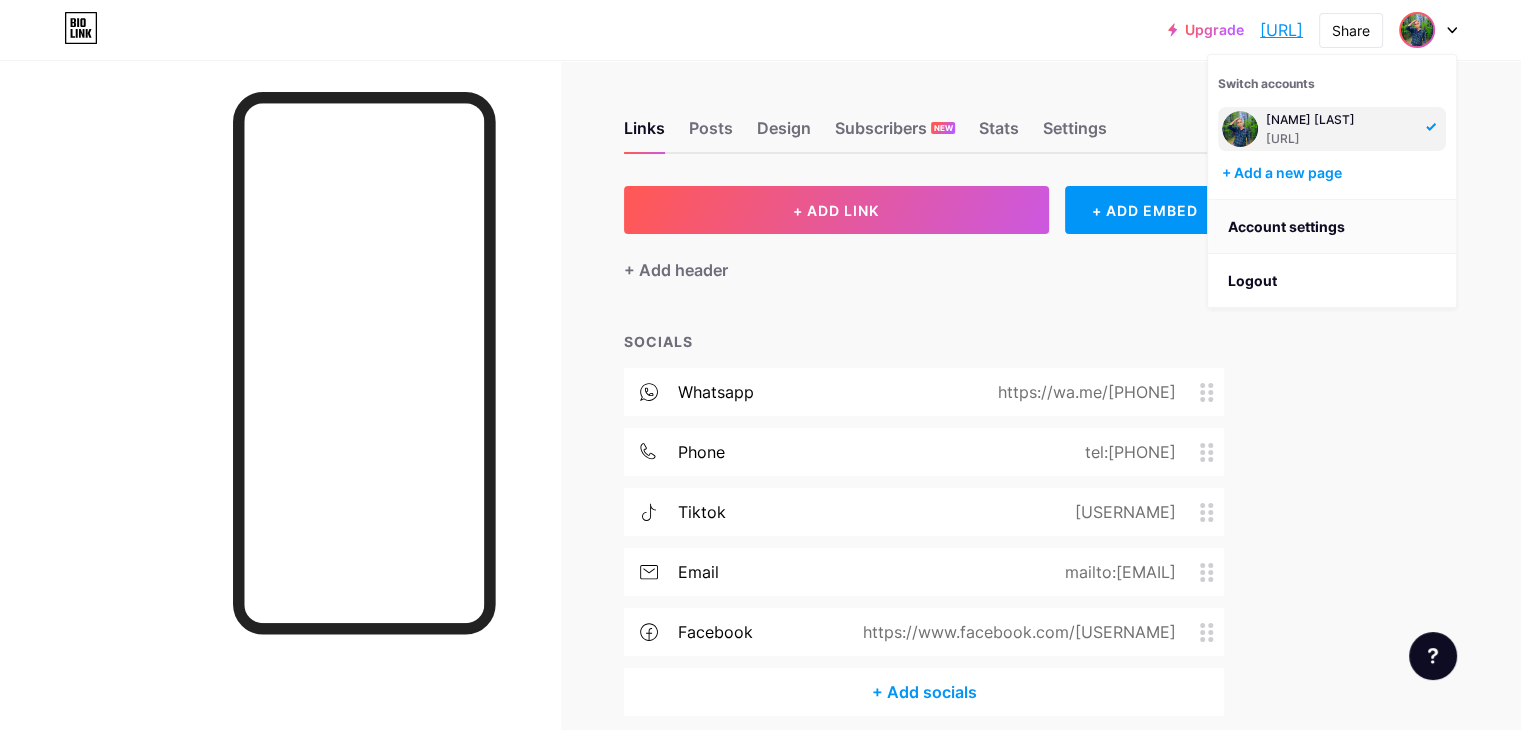 click on "Account settings" at bounding box center (1332, 227) 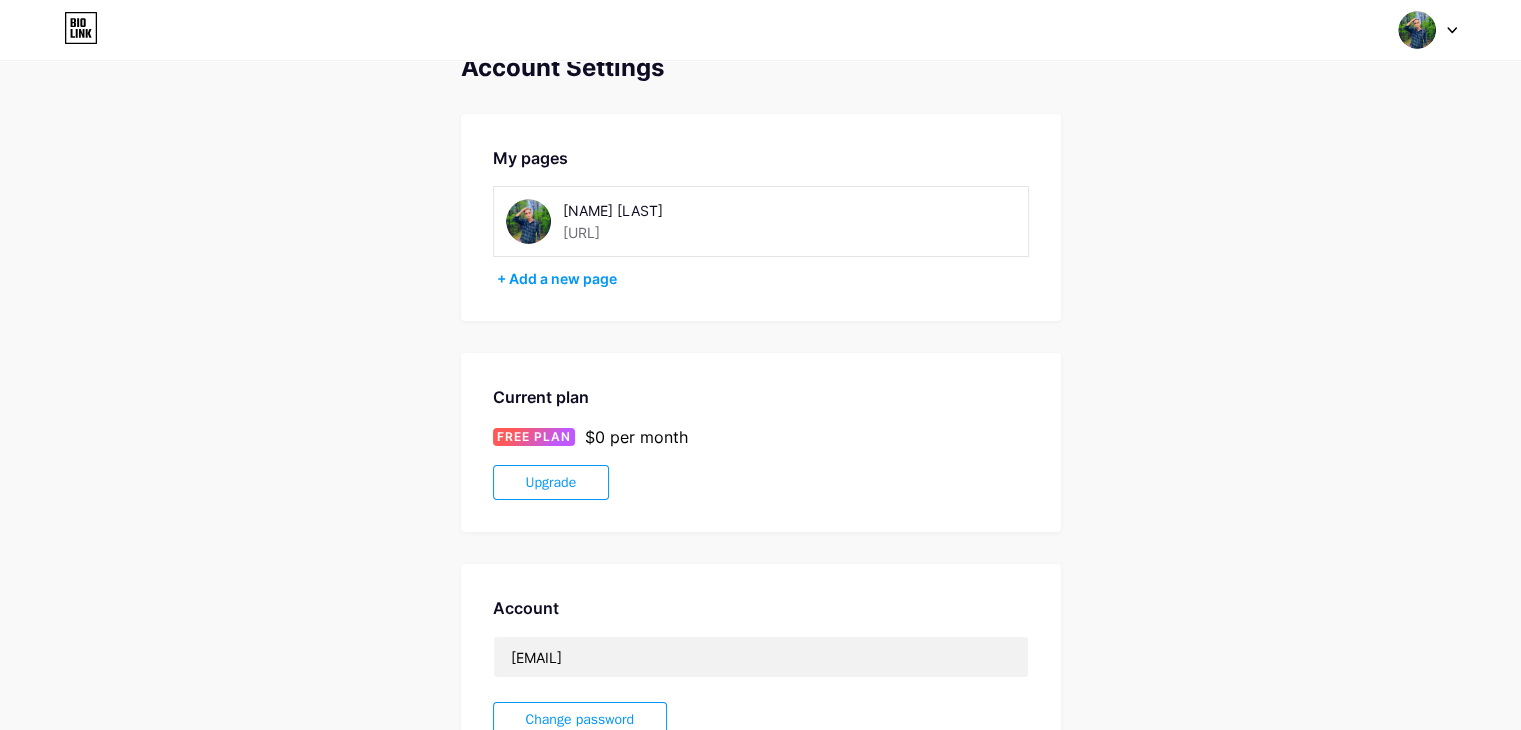 scroll, scrollTop: 0, scrollLeft: 0, axis: both 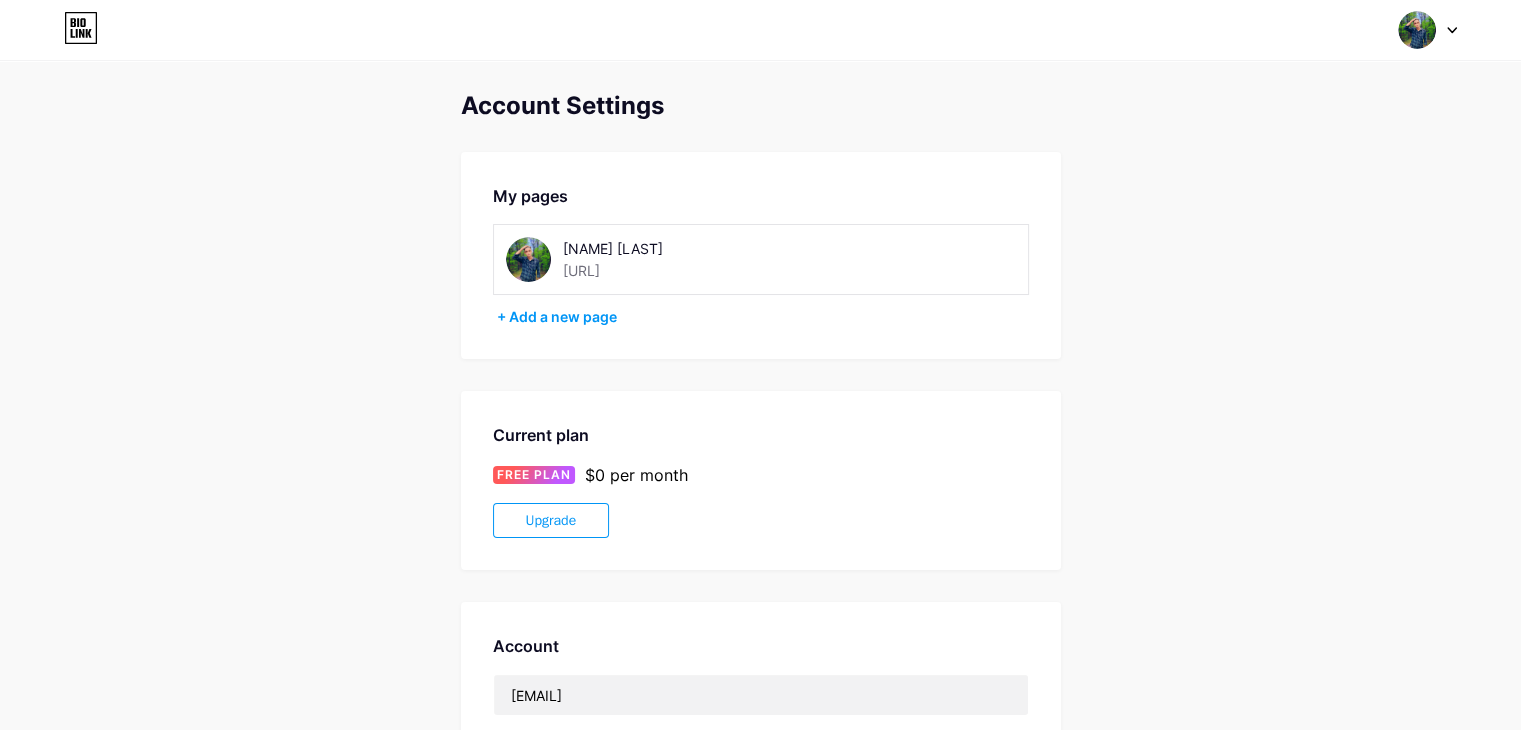 click at bounding box center (528, 259) 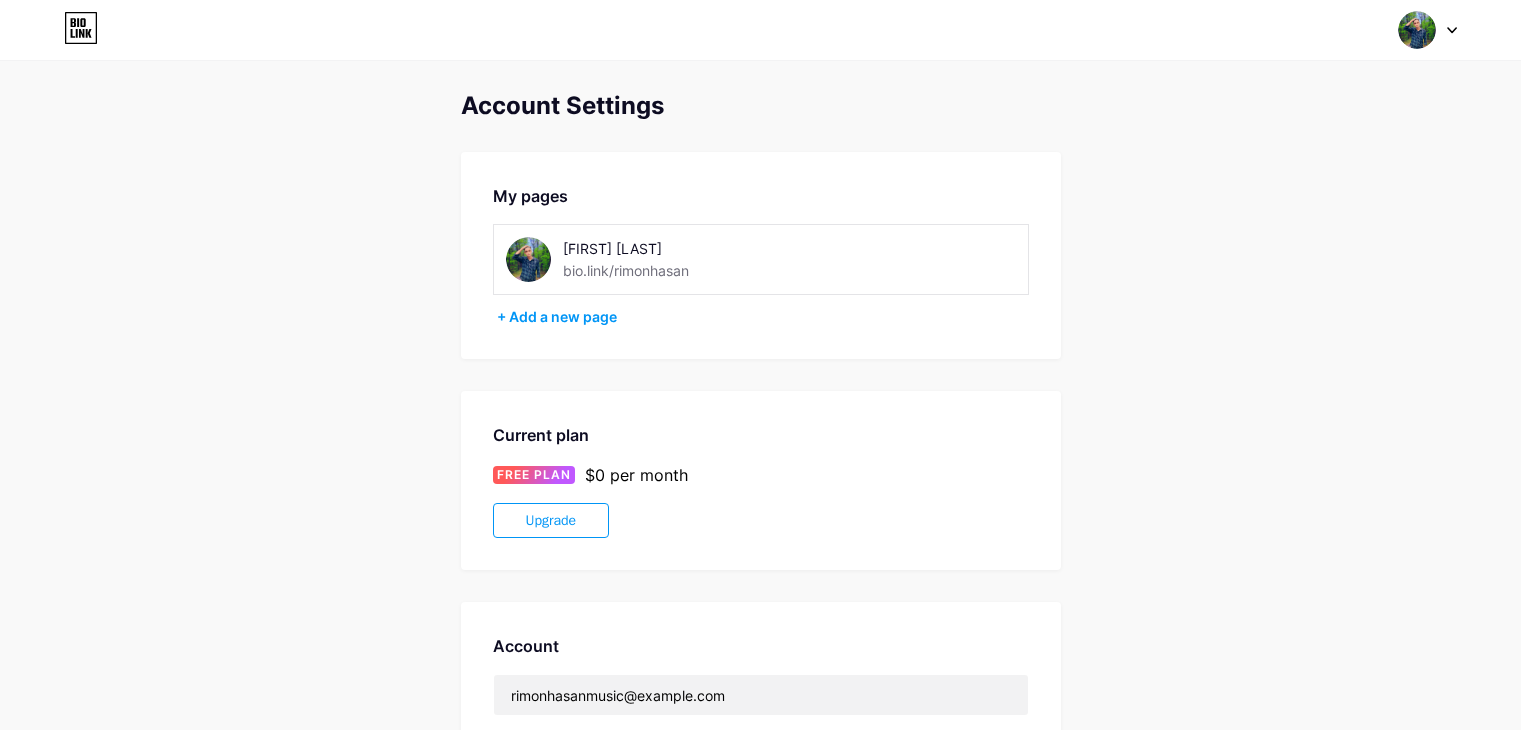 scroll, scrollTop: 0, scrollLeft: 0, axis: both 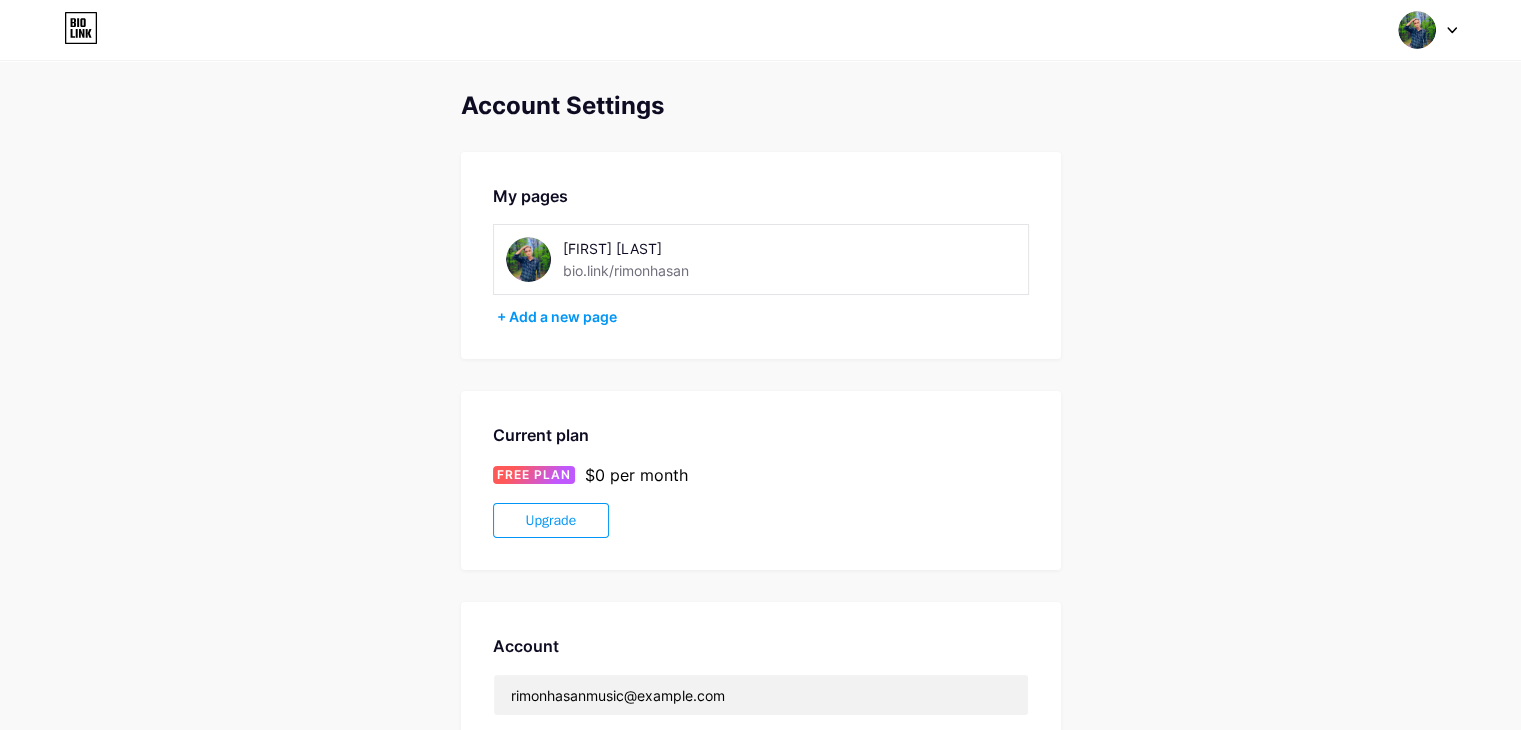 click at bounding box center (1428, 30) 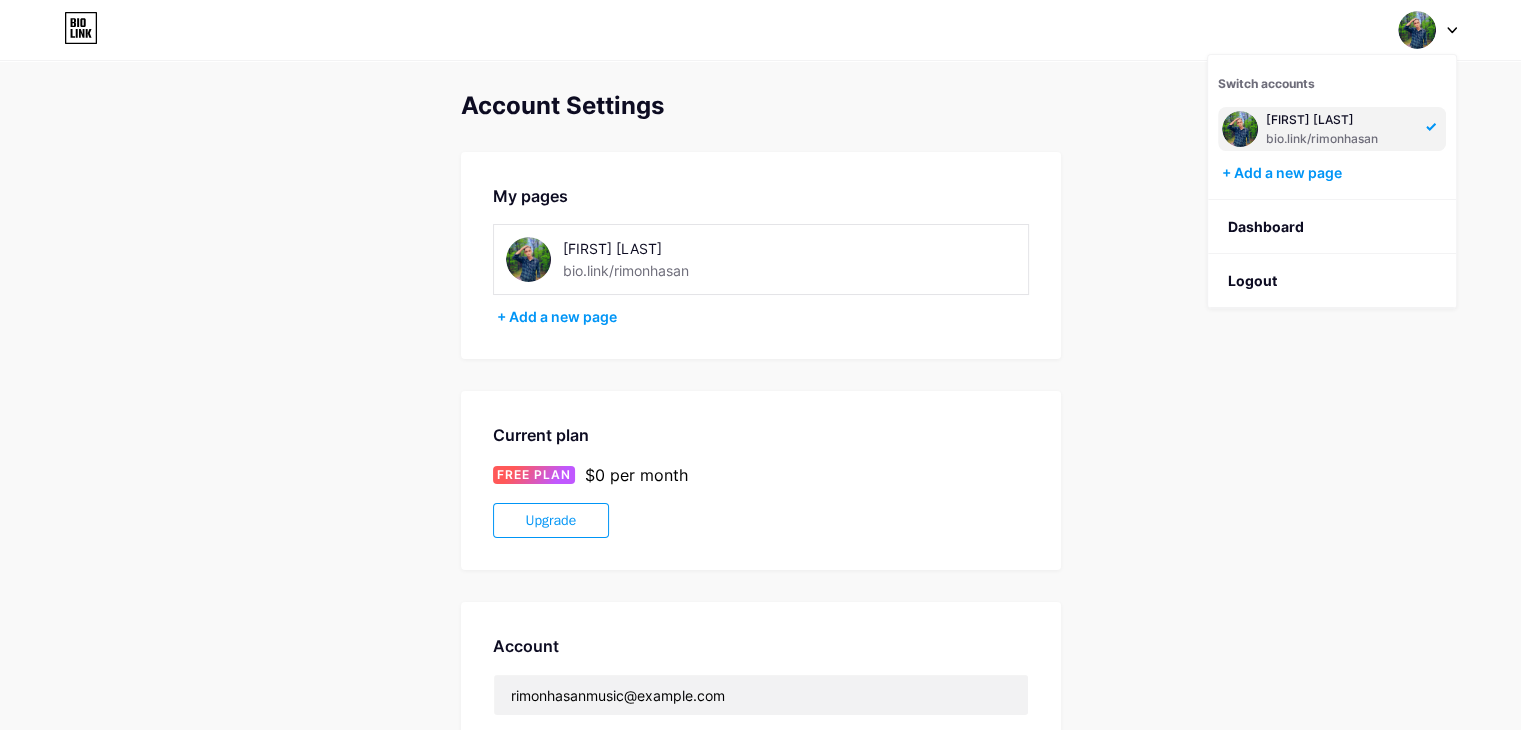 click on "bio.link/rimonhasan" at bounding box center [1340, 139] 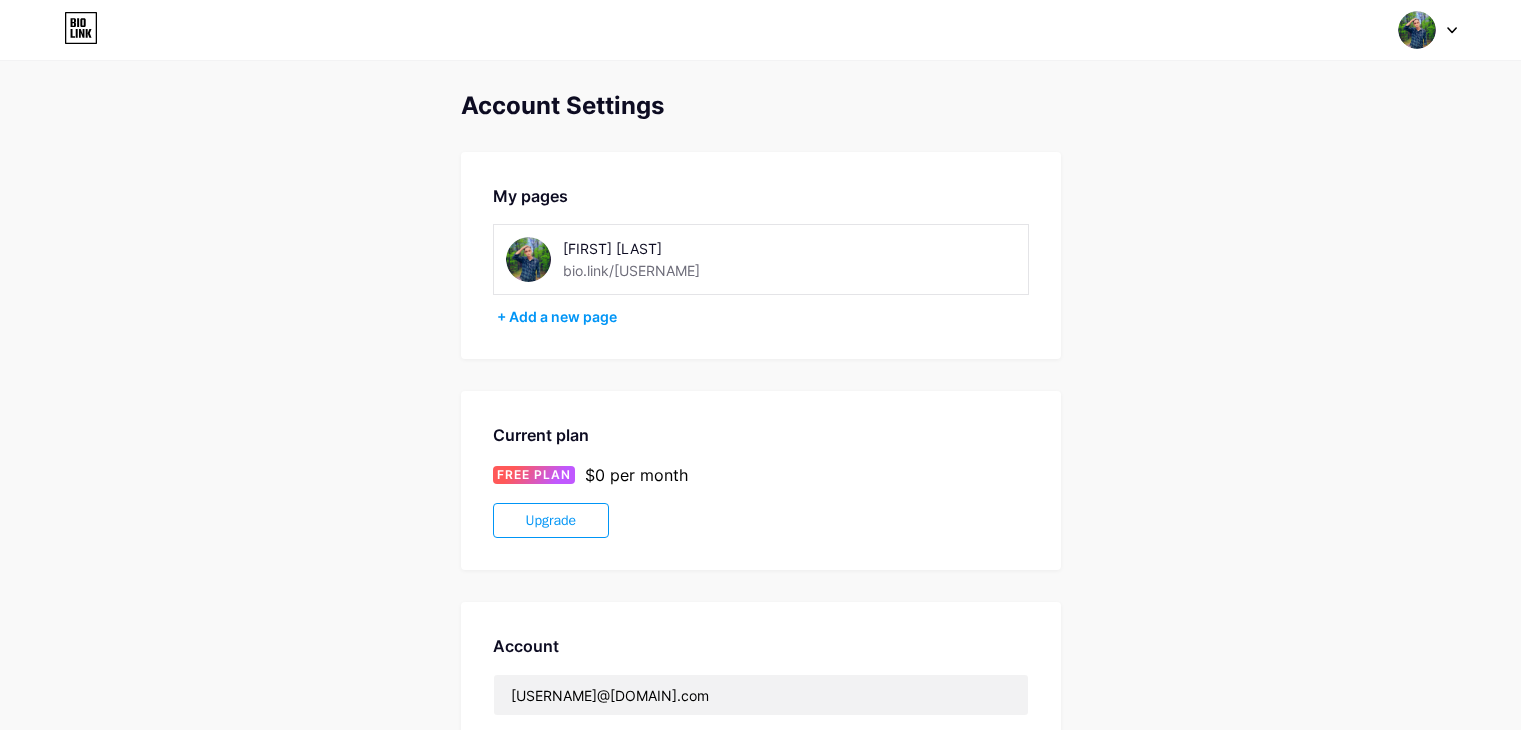 scroll, scrollTop: 0, scrollLeft: 0, axis: both 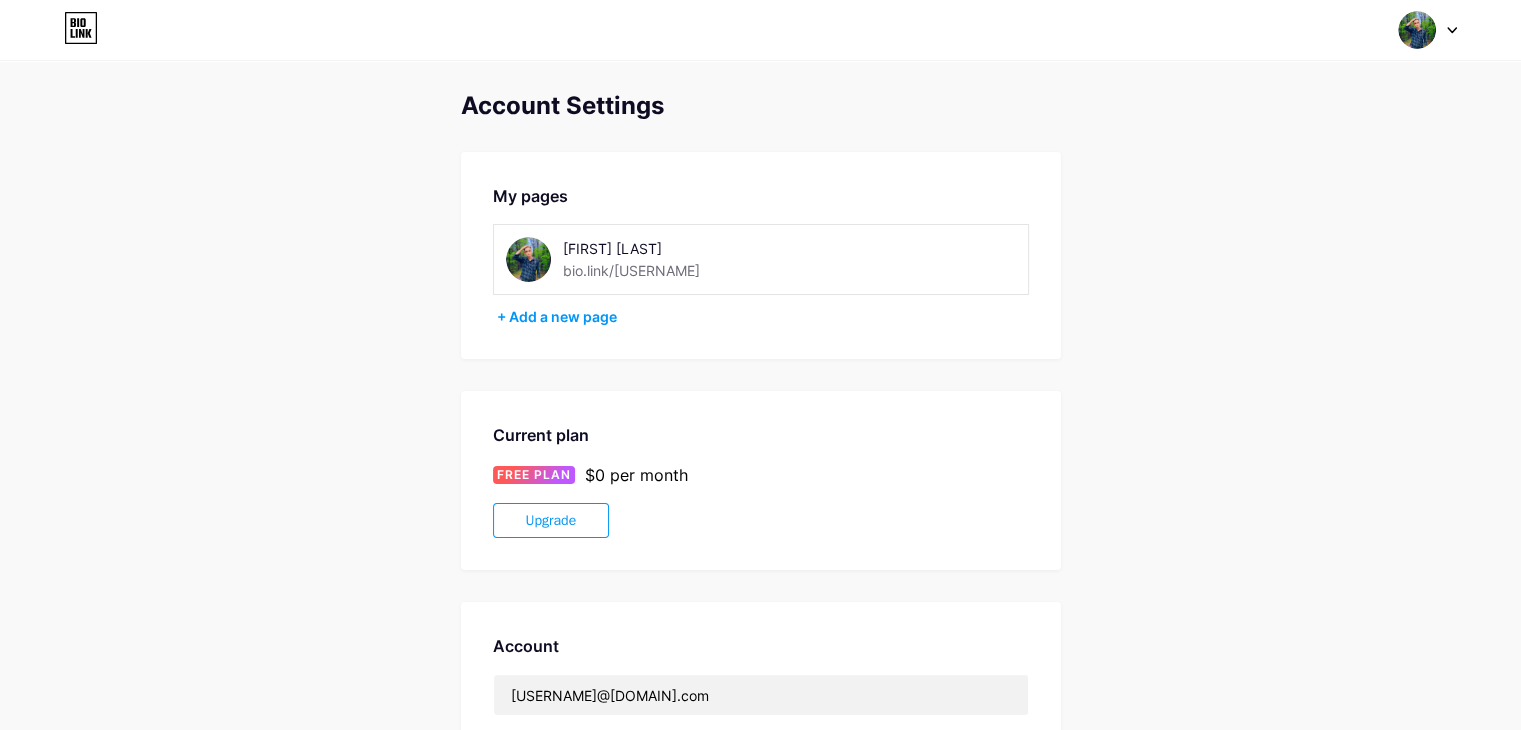 click on "bio.link/[USERNAME]" at bounding box center (631, 270) 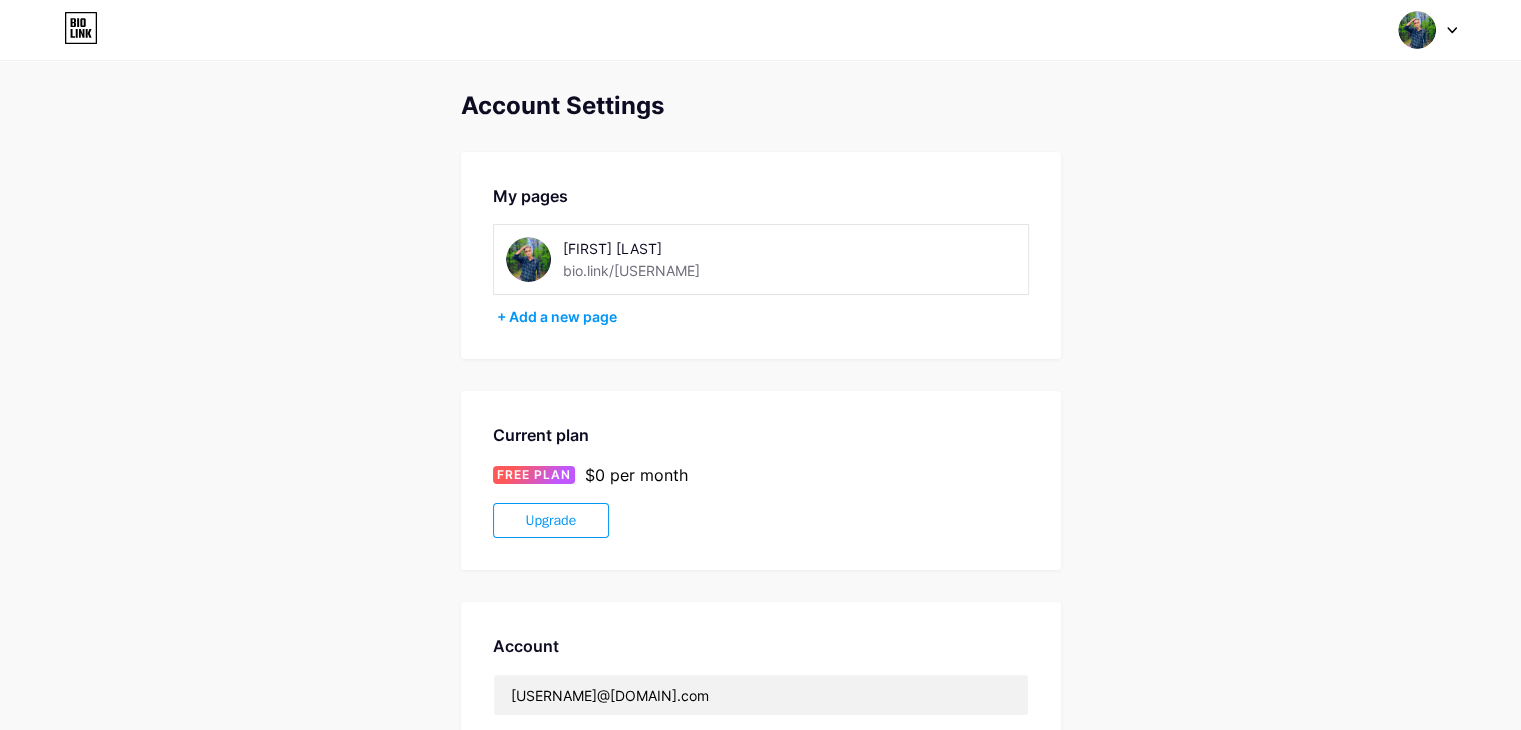click on "[FIRST] [LAST]" at bounding box center (681, 248) 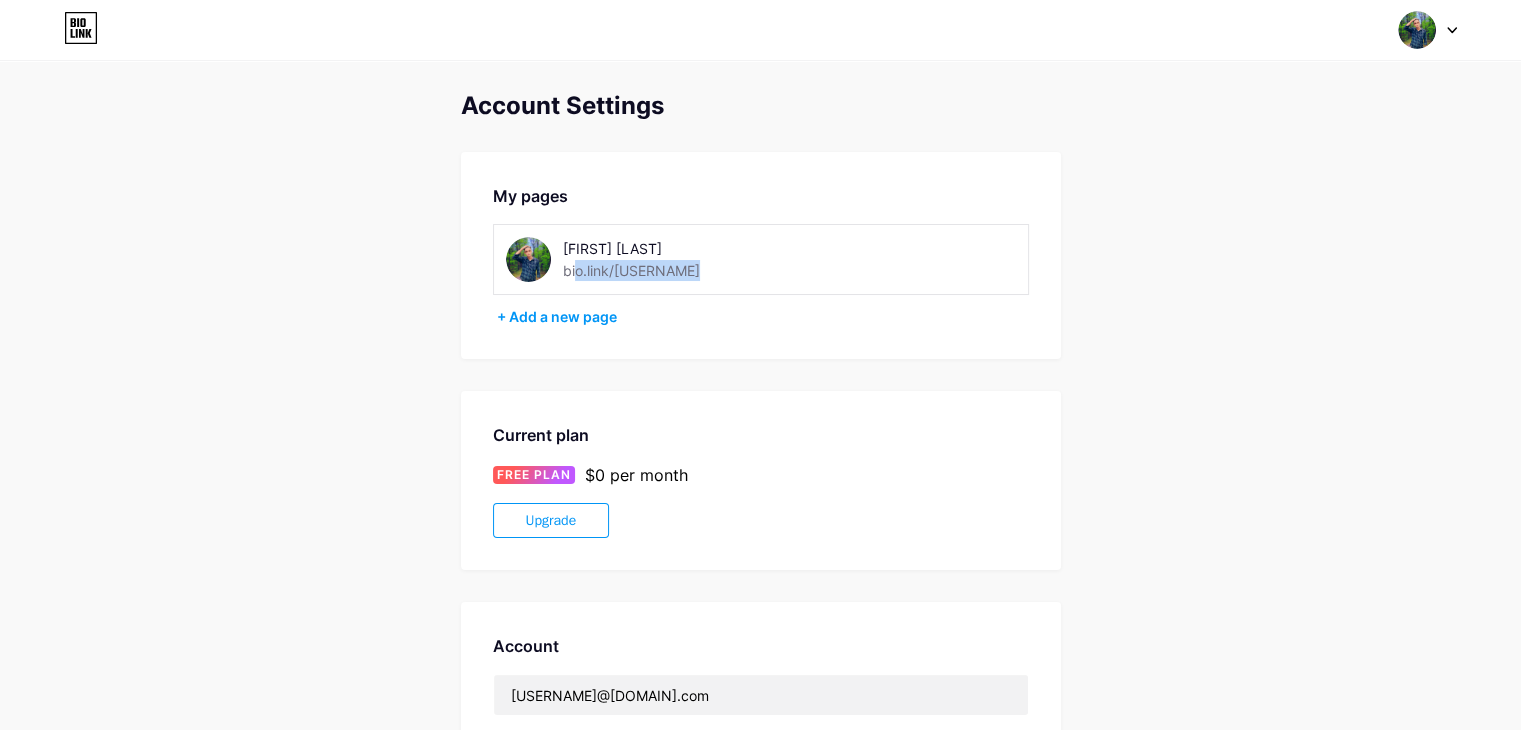 drag, startPoint x: 576, startPoint y: 273, endPoint x: 696, endPoint y: 268, distance: 120.10412 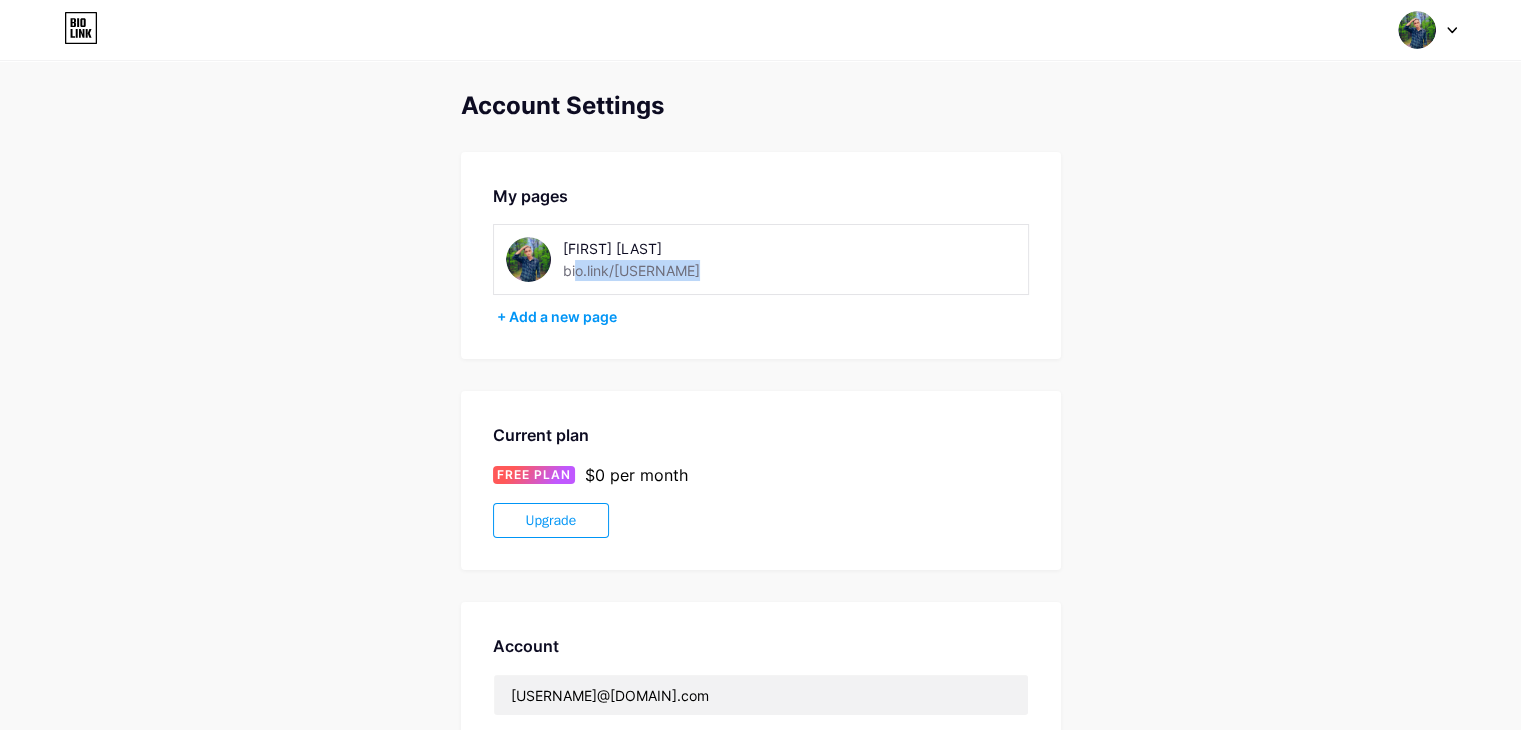 click on "Rimon Hasan   bio.link/rimonhasan" at bounding box center [681, 259] 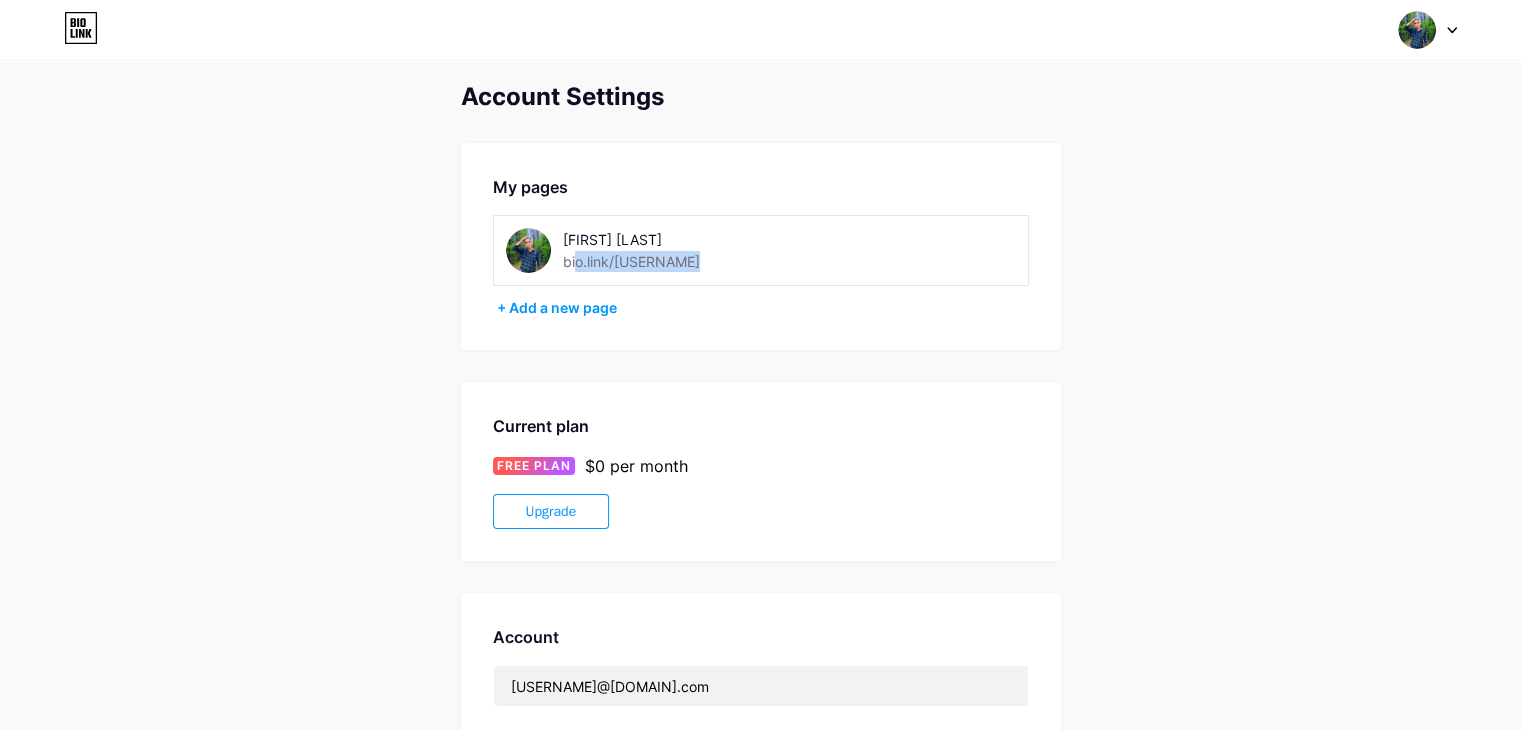 scroll, scrollTop: 0, scrollLeft: 0, axis: both 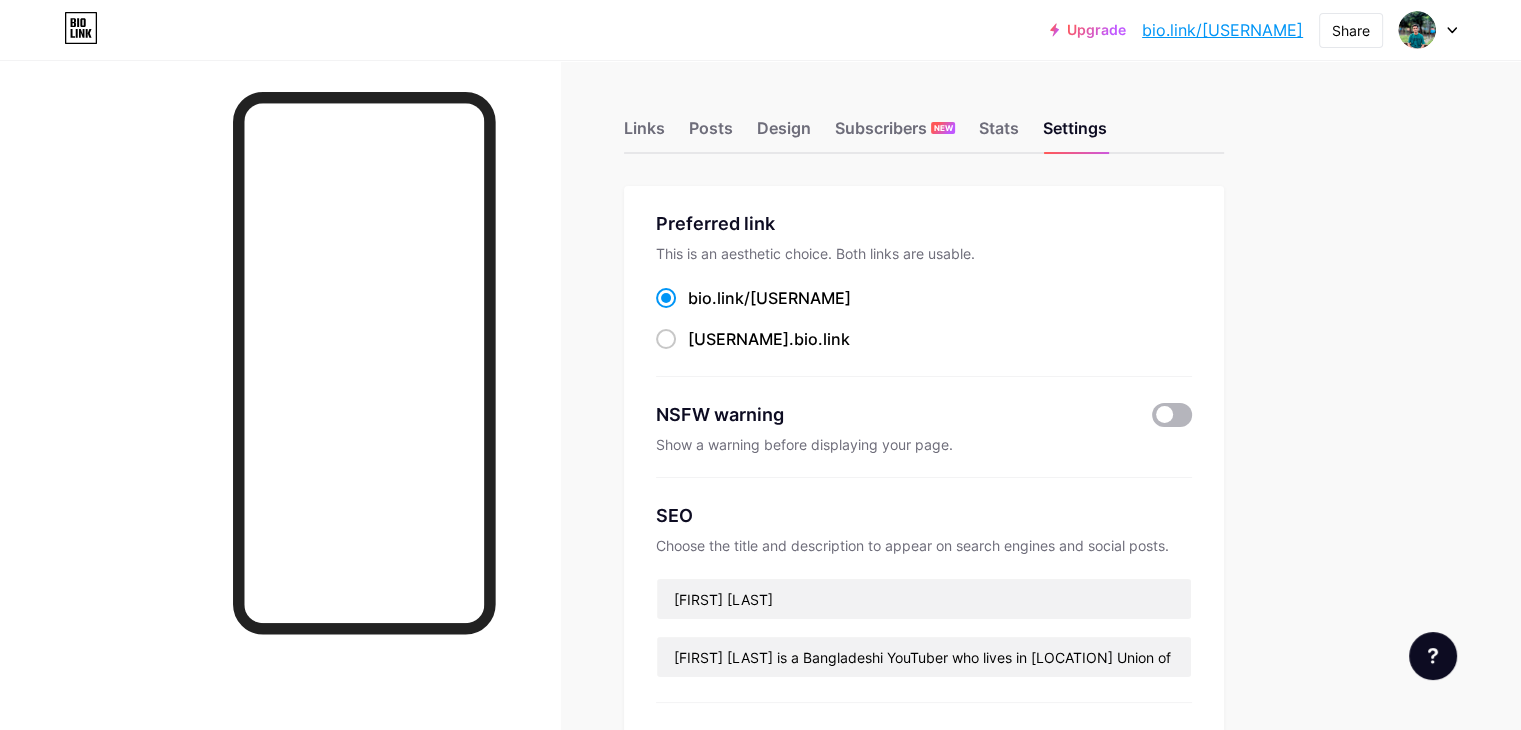 click at bounding box center (1172, 415) 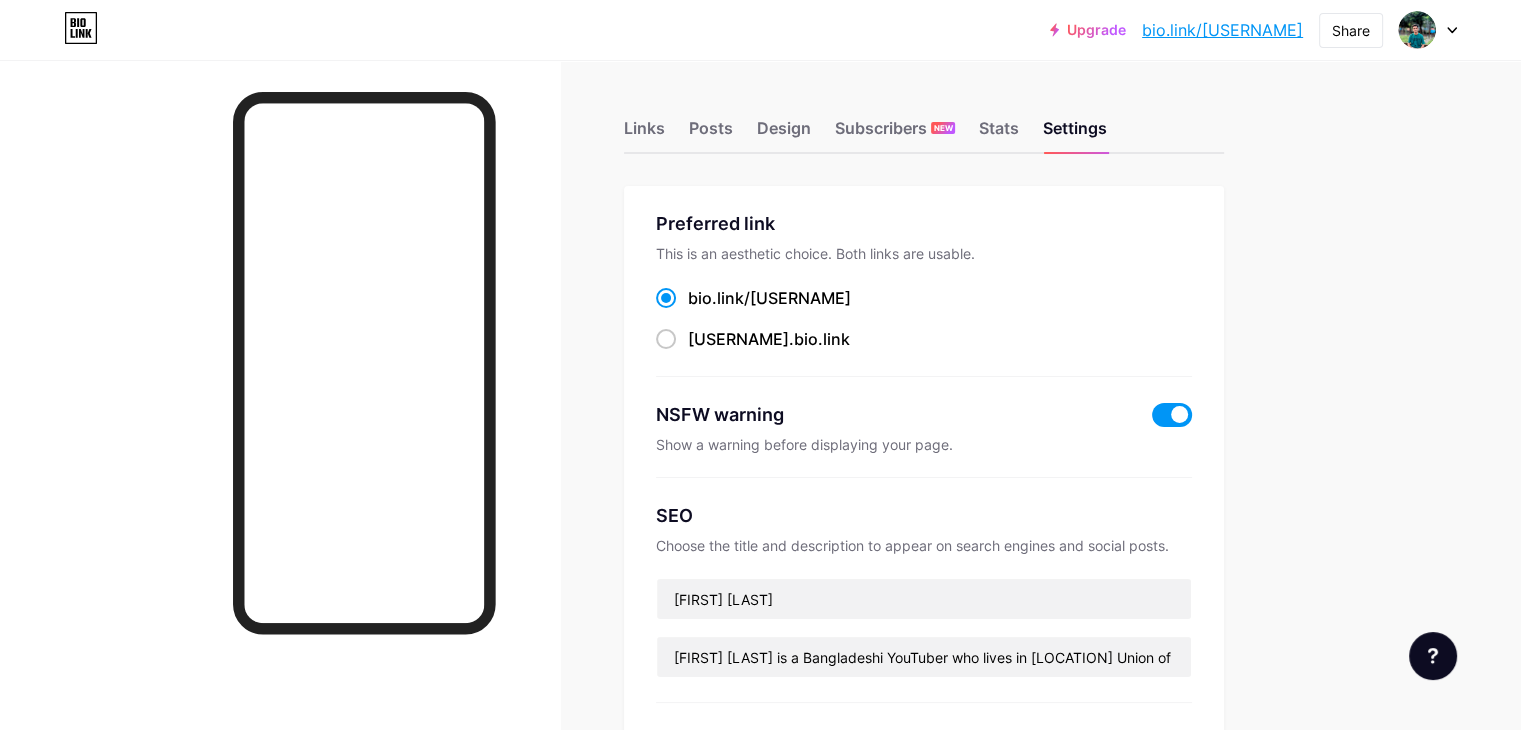 click at bounding box center (1172, 415) 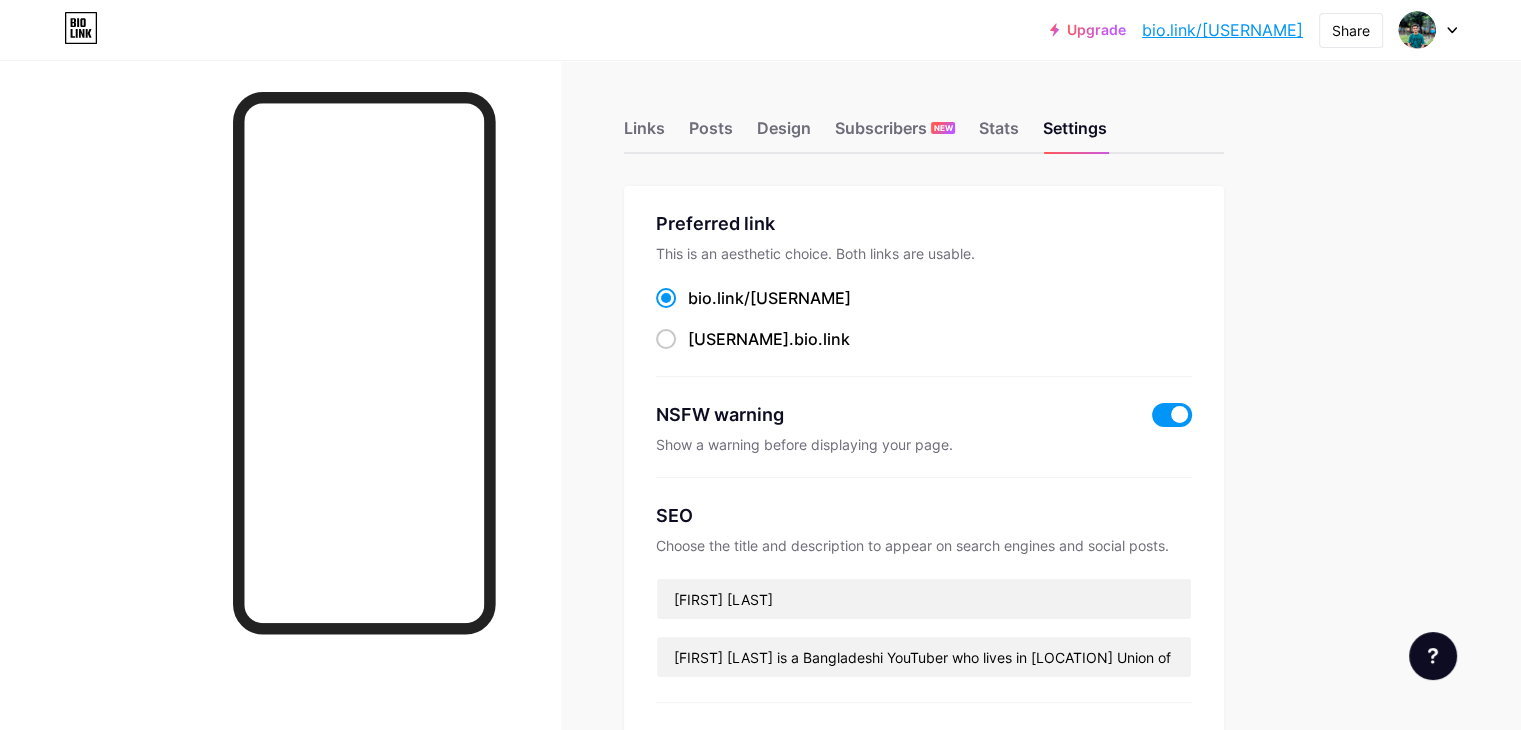 click at bounding box center [1152, 420] 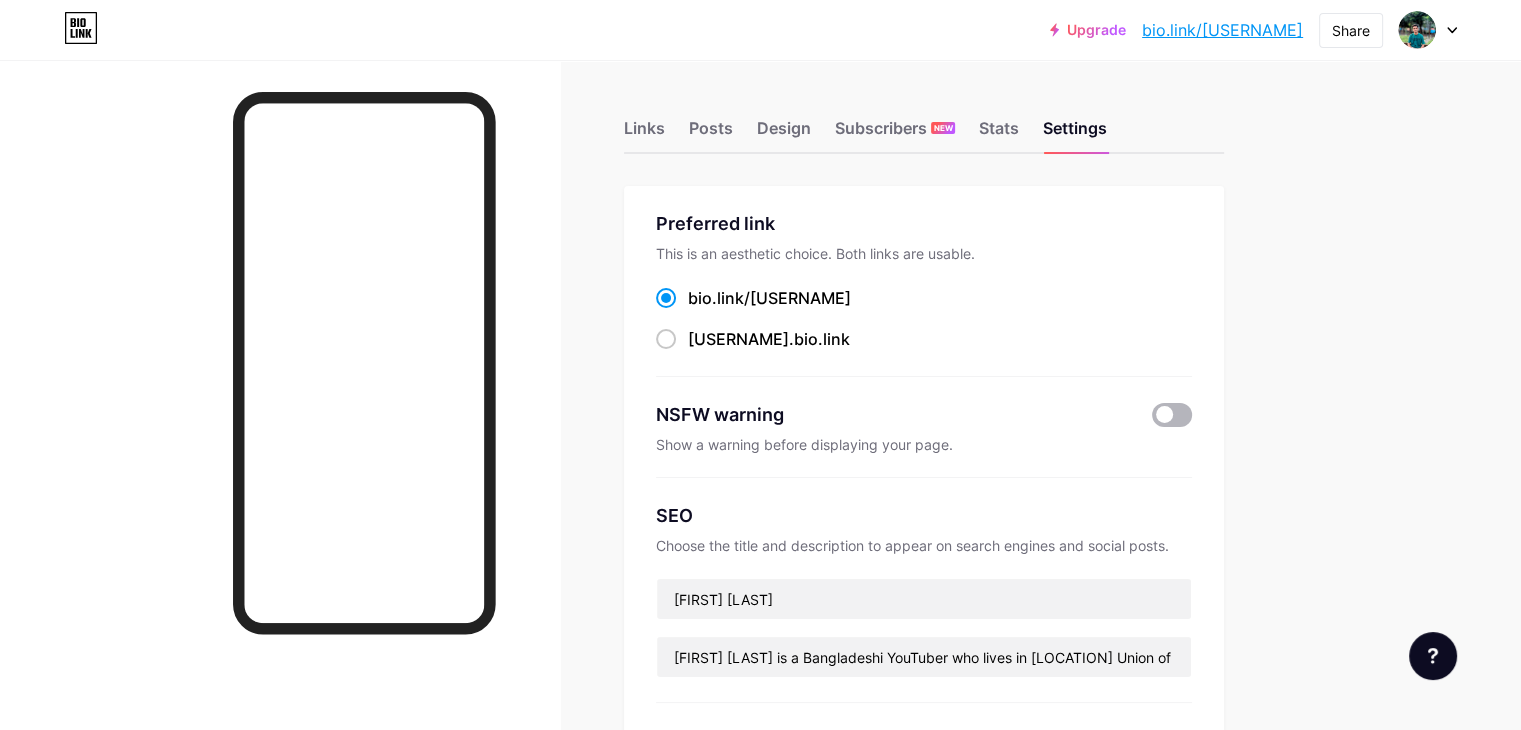 click at bounding box center [1172, 415] 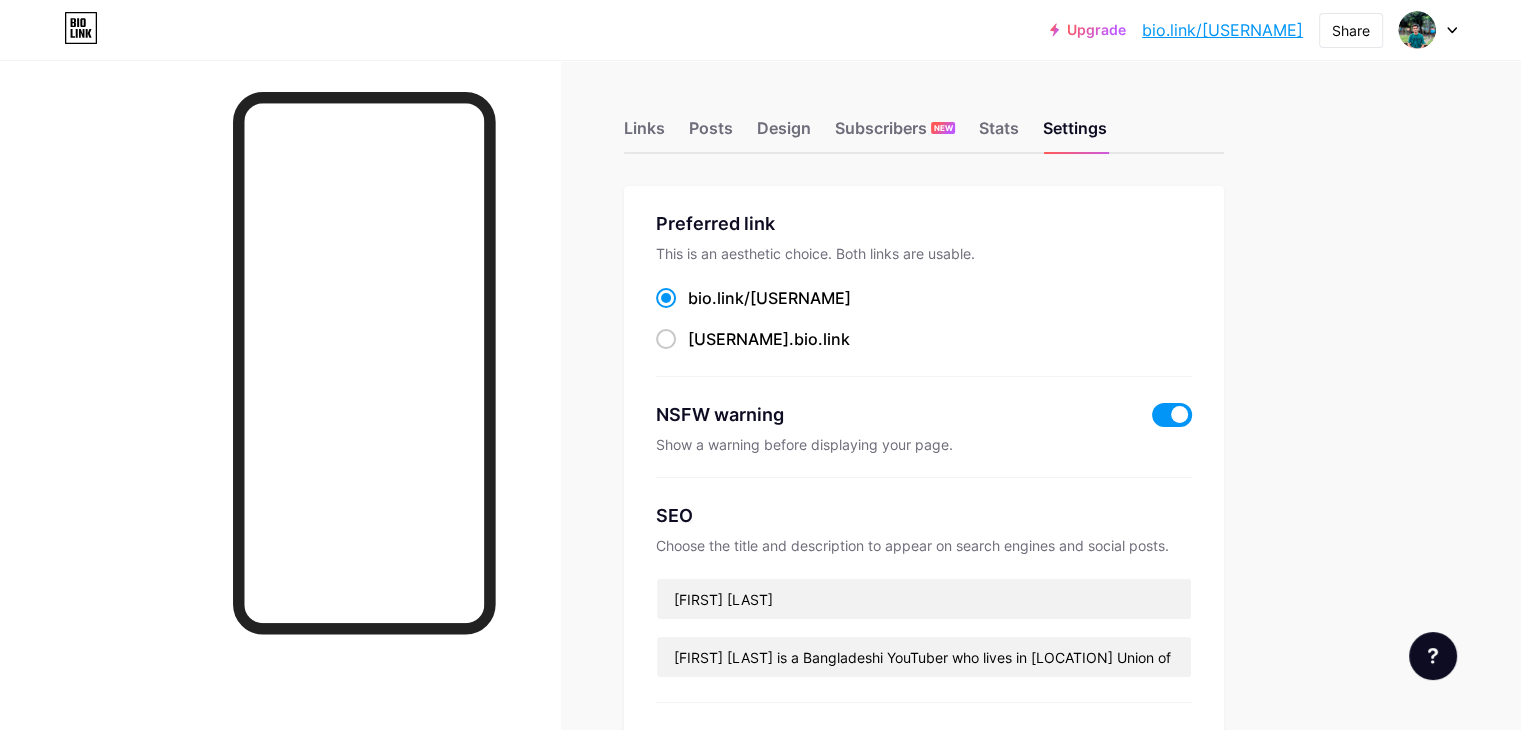 click at bounding box center [1172, 415] 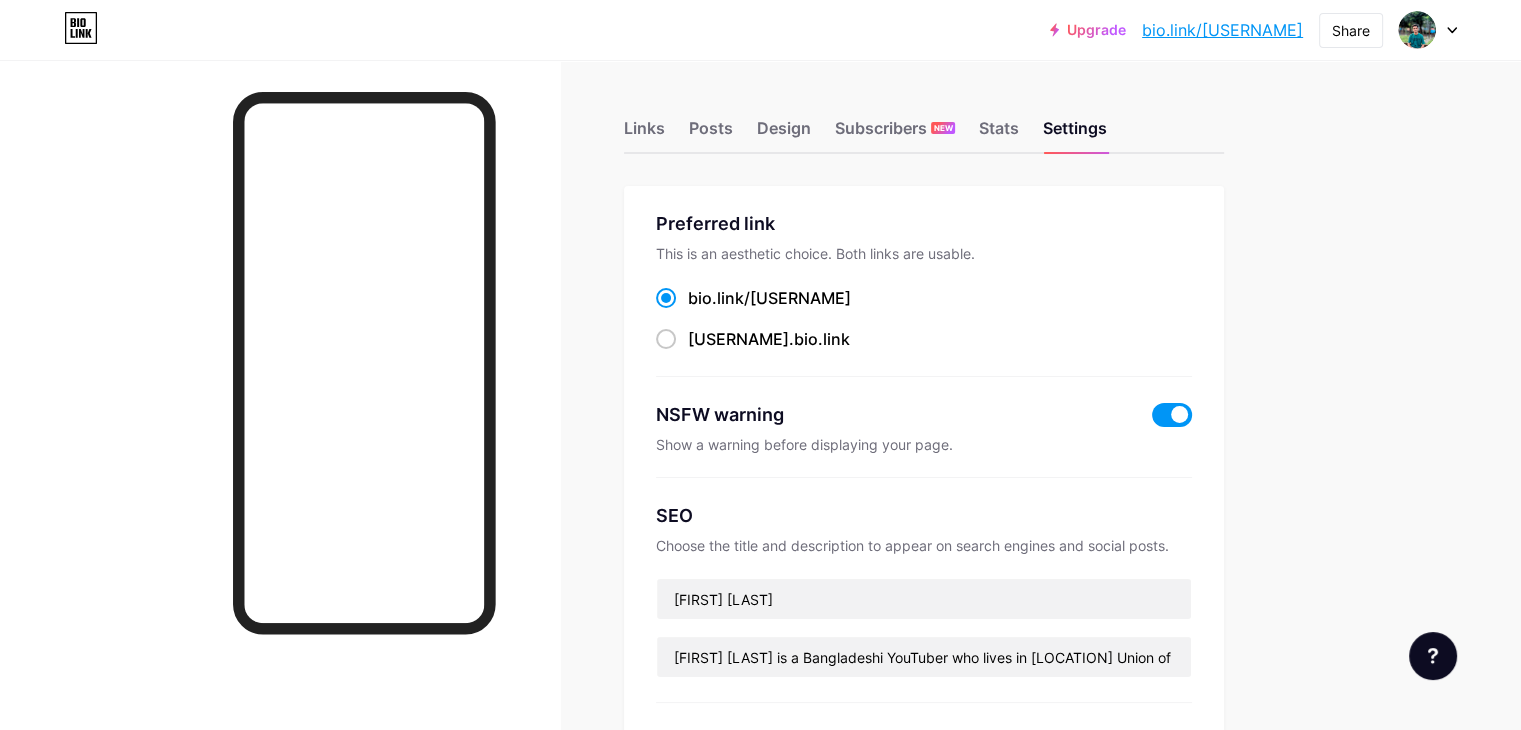 click at bounding box center (1152, 420) 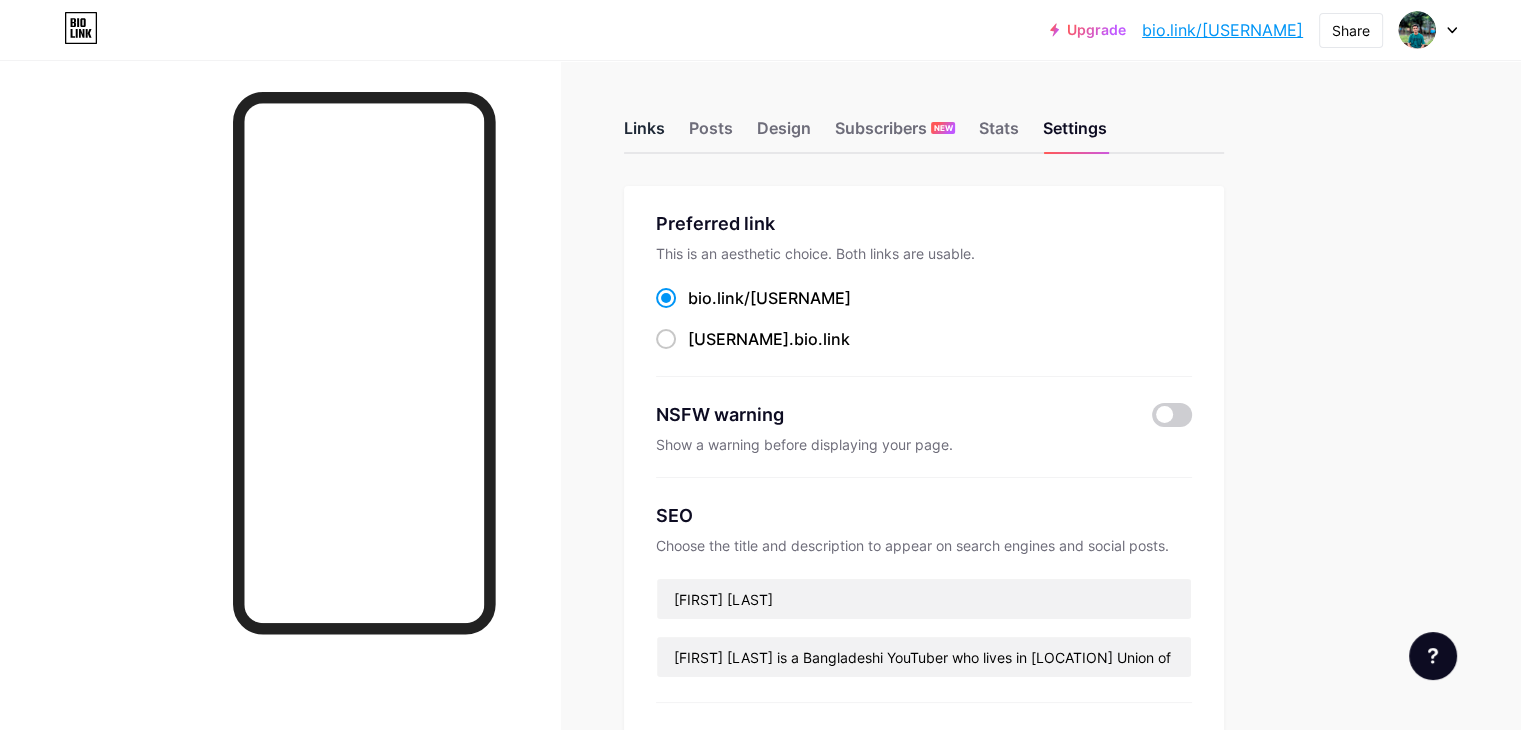click on "Links" at bounding box center [644, 134] 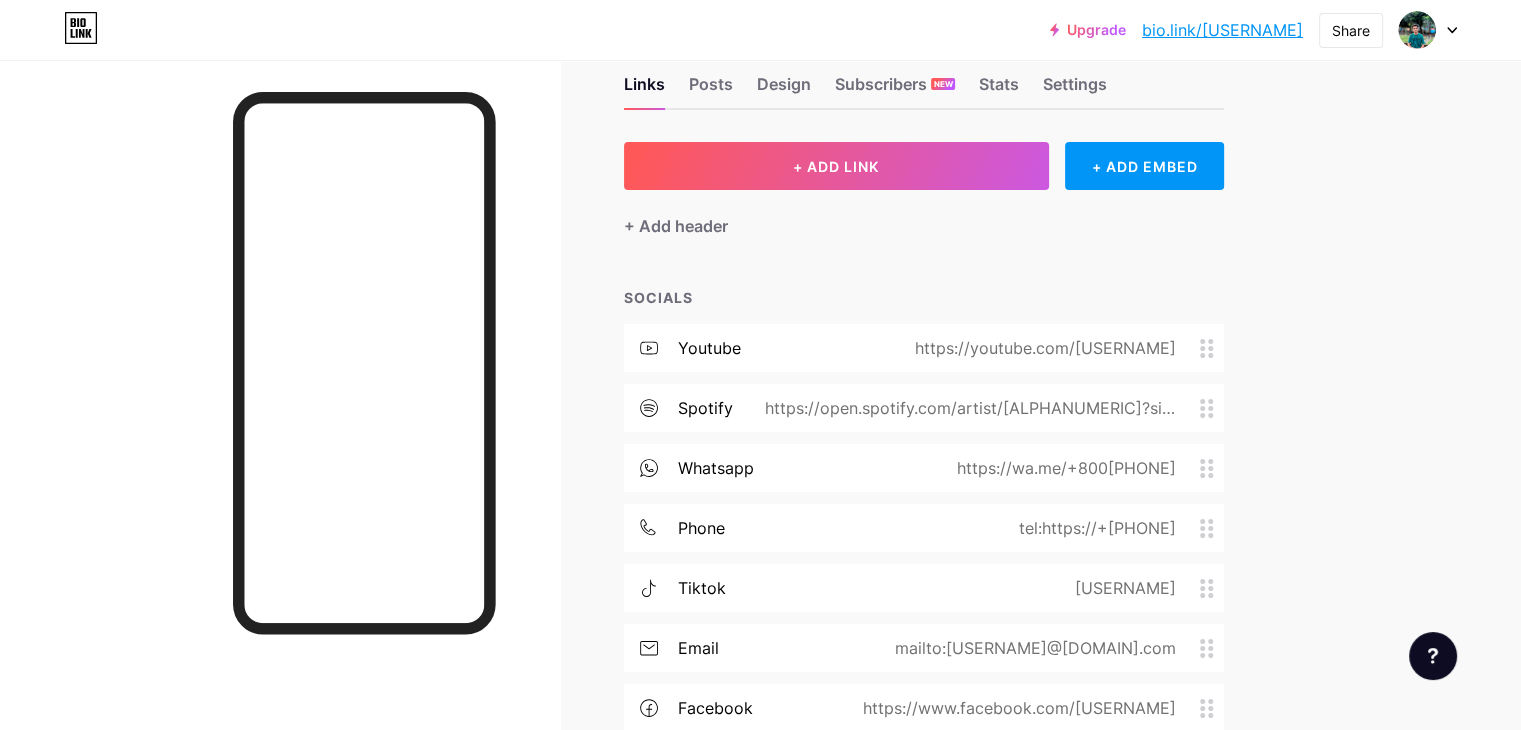 scroll, scrollTop: 0, scrollLeft: 0, axis: both 